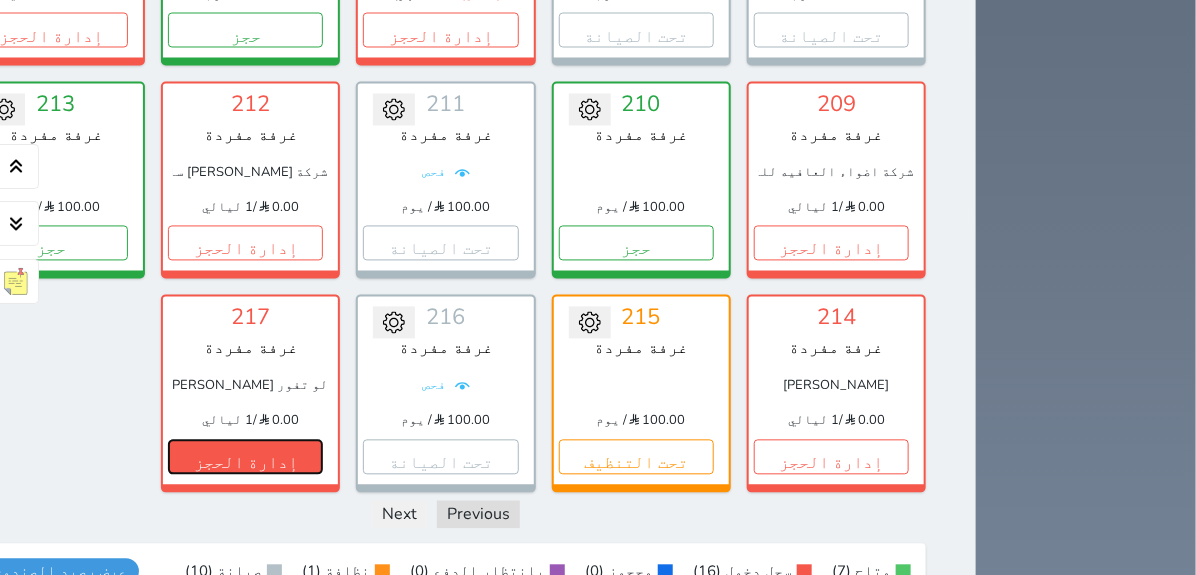 click on "إدارة الحجز" at bounding box center [245, 457] 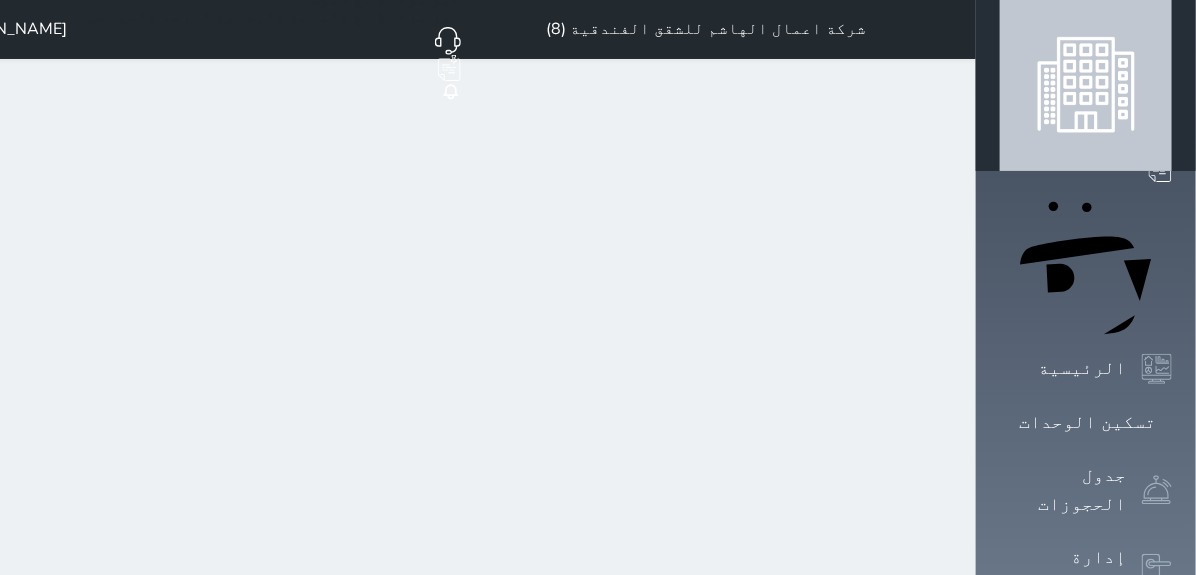 scroll, scrollTop: 0, scrollLeft: 0, axis: both 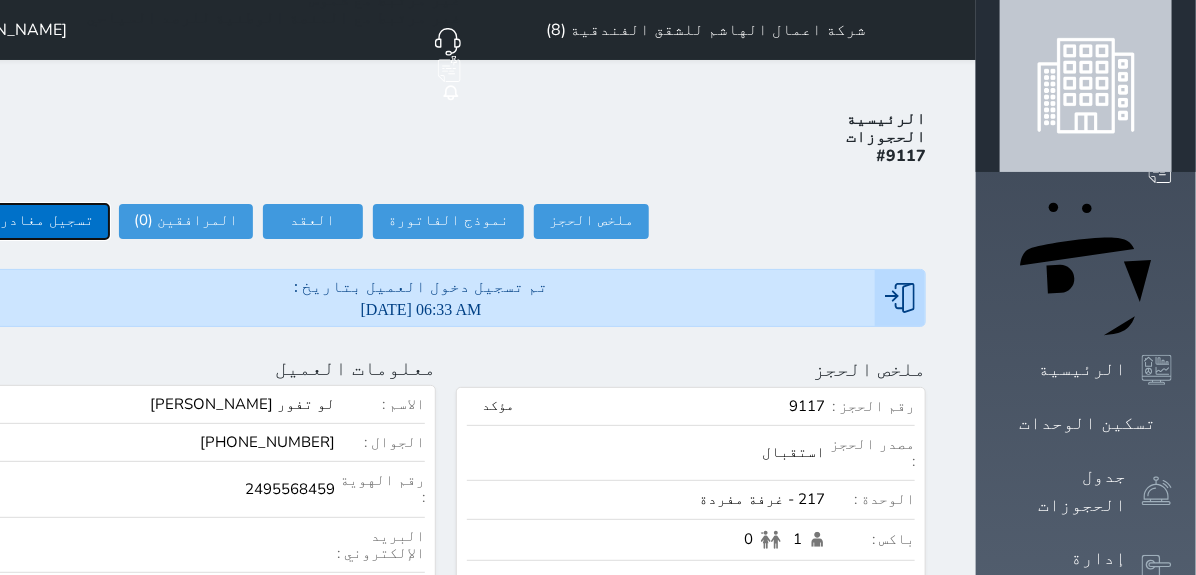 click on "تسجيل مغادرة" at bounding box center (42, 221) 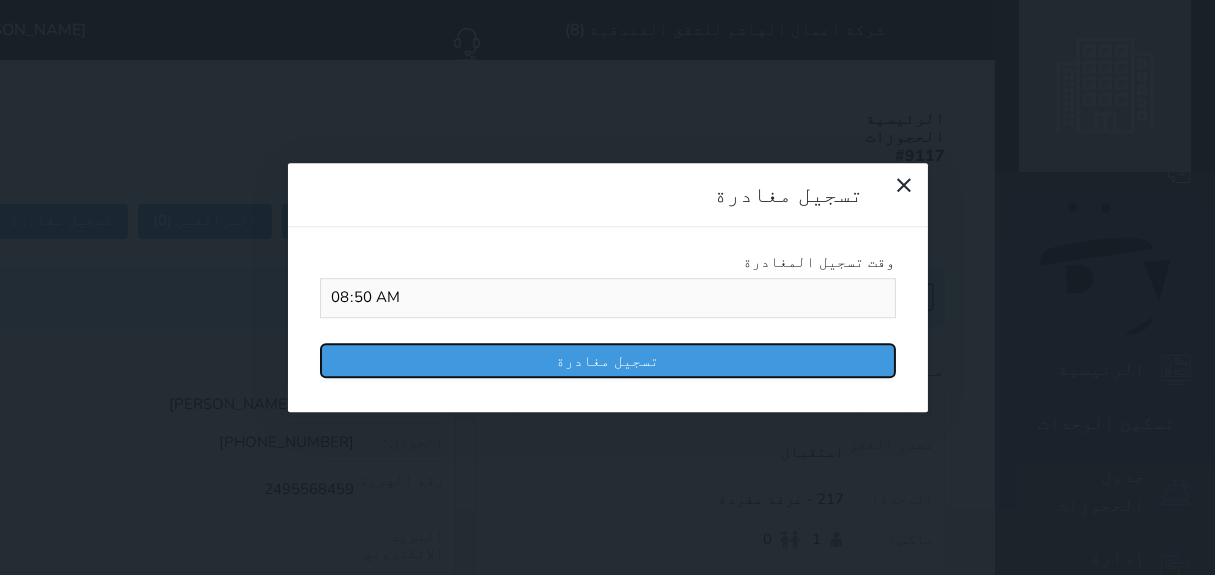 click on "تسجيل مغادرة" at bounding box center [608, 360] 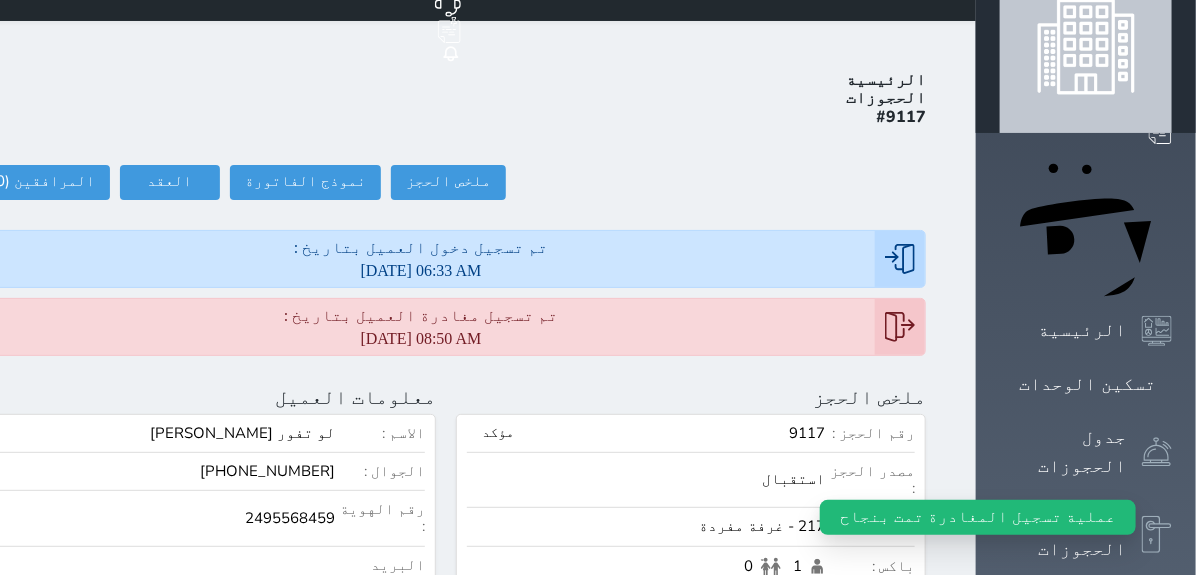 scroll, scrollTop: 0, scrollLeft: 0, axis: both 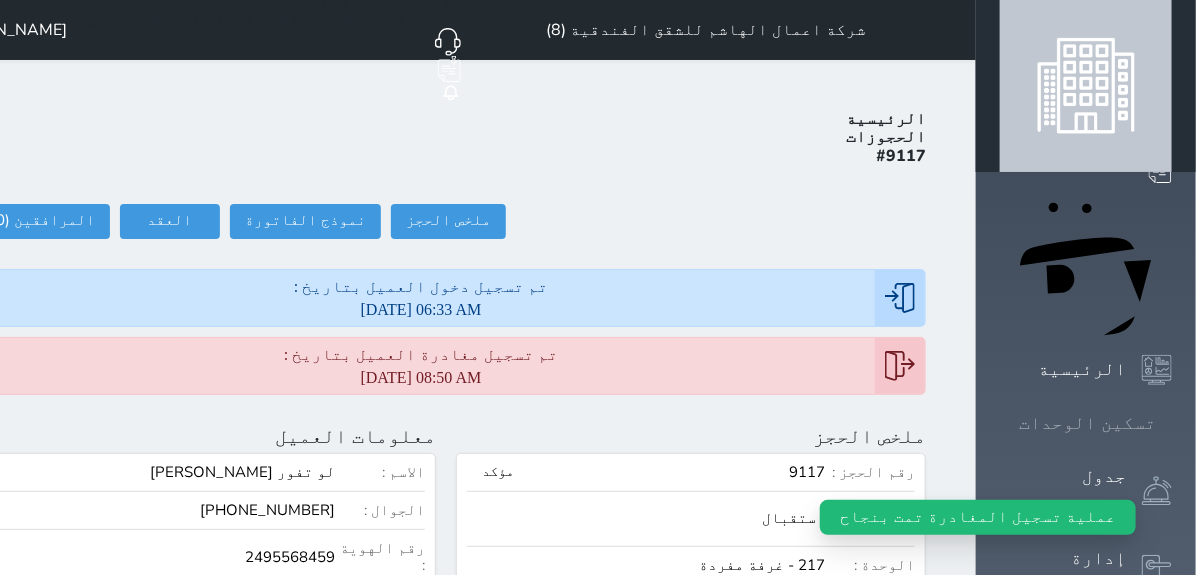 click at bounding box center (1172, 423) 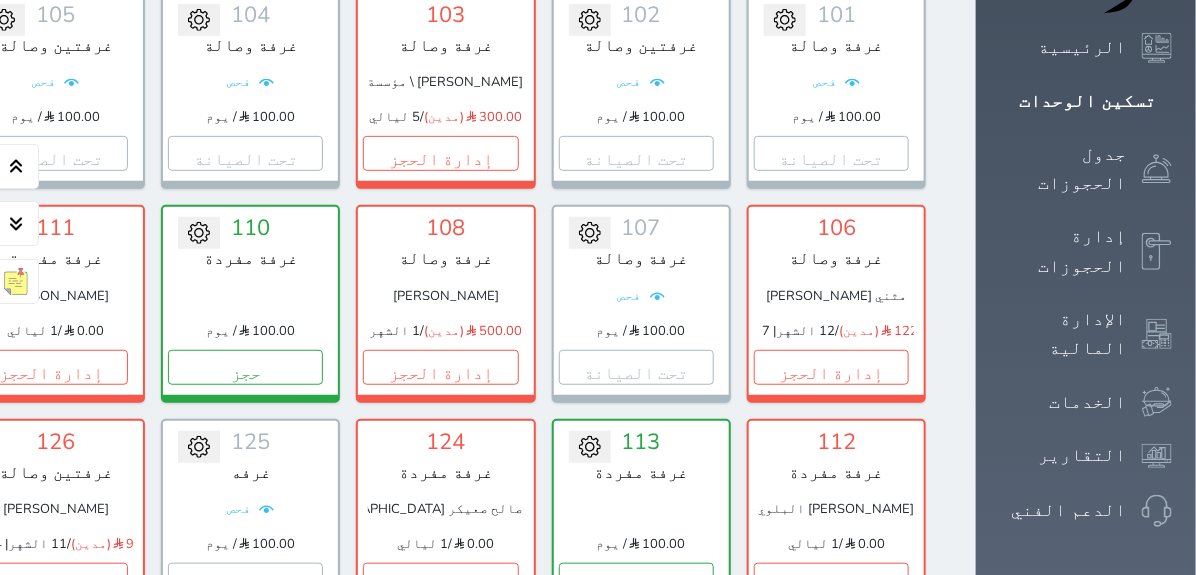 scroll, scrollTop: 444, scrollLeft: 0, axis: vertical 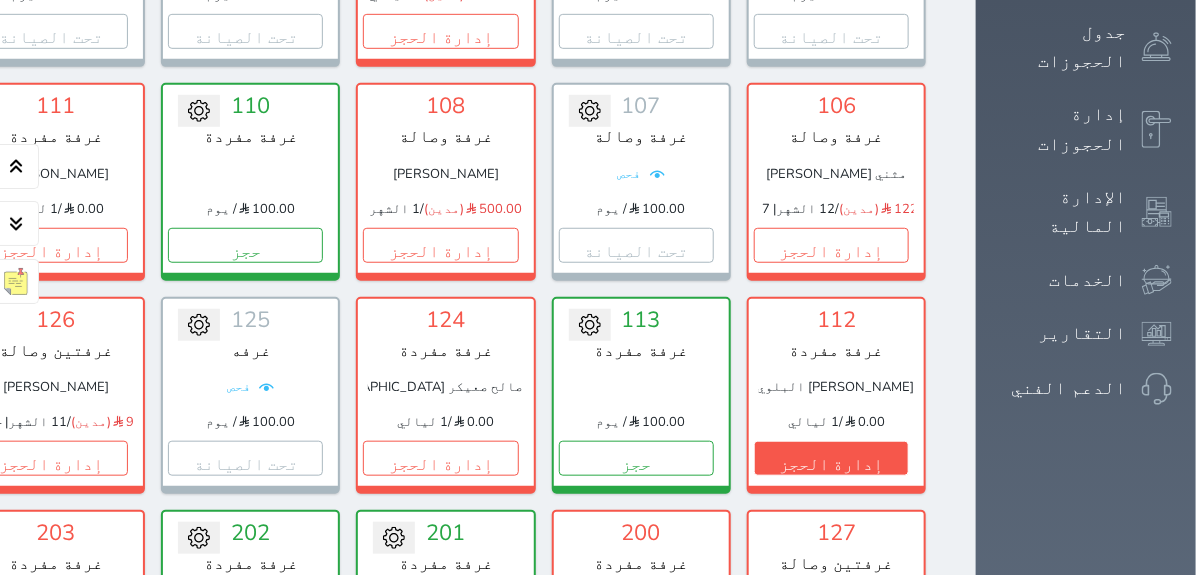 click on "112   غرفة مفردة
[PERSON_NAME] البلوي
0.00
/   1 ليالي           إدارة الحجز" at bounding box center (836, 395) 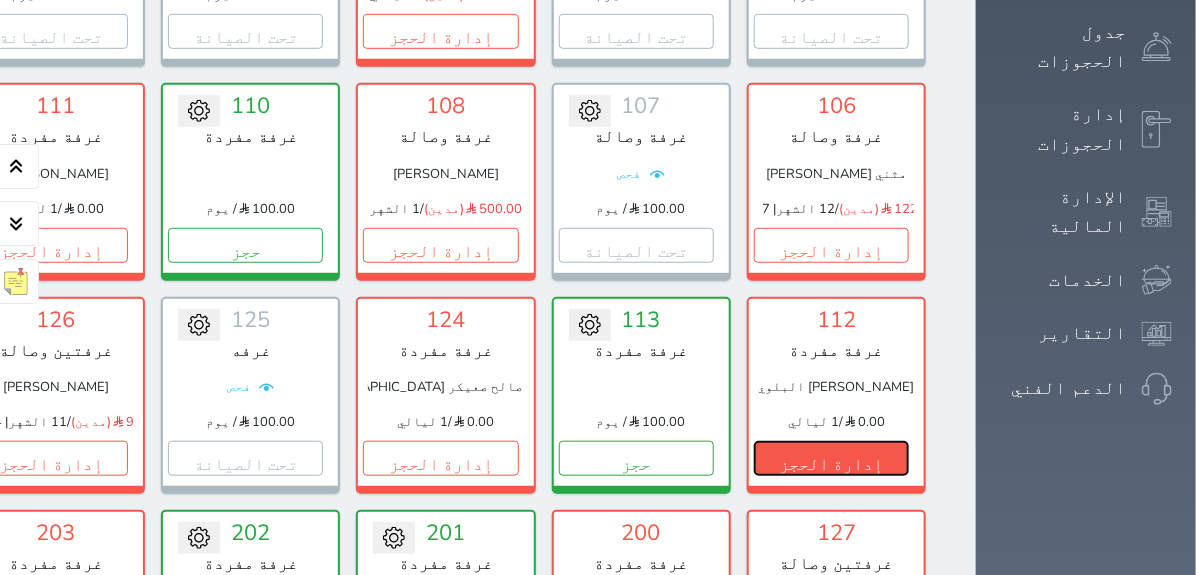 click on "إدارة الحجز" at bounding box center [831, 458] 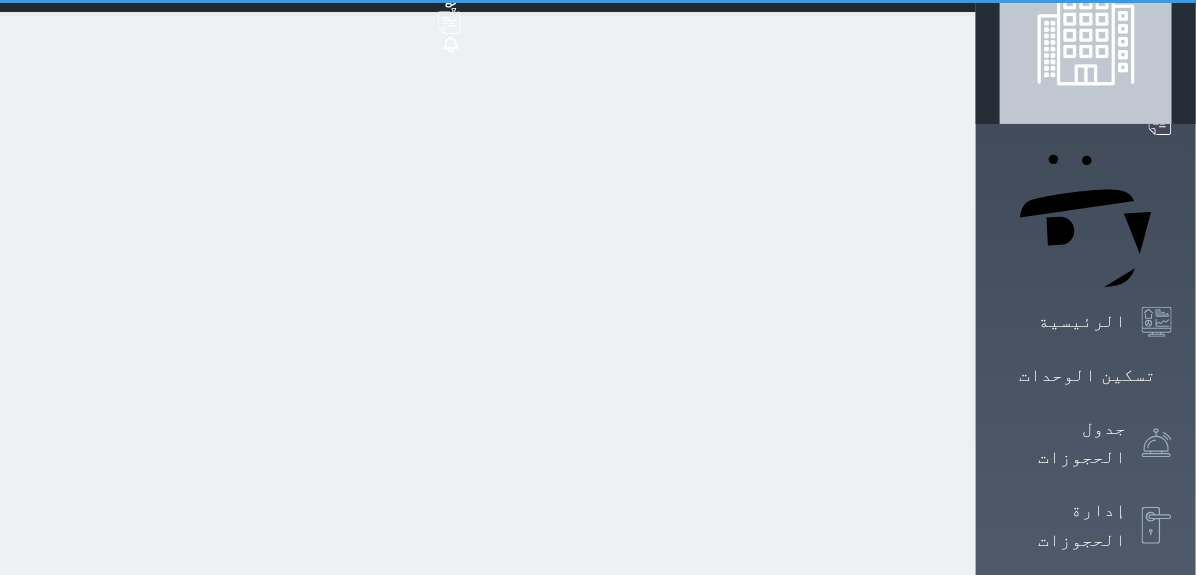 scroll, scrollTop: 0, scrollLeft: 0, axis: both 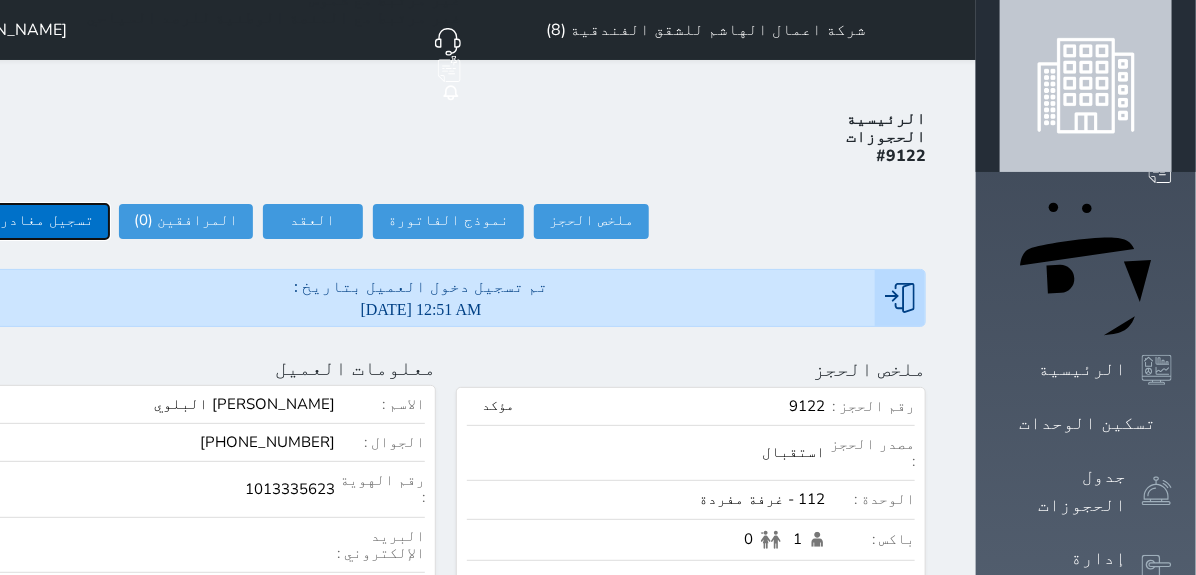 click on "تسجيل مغادرة" at bounding box center (42, 221) 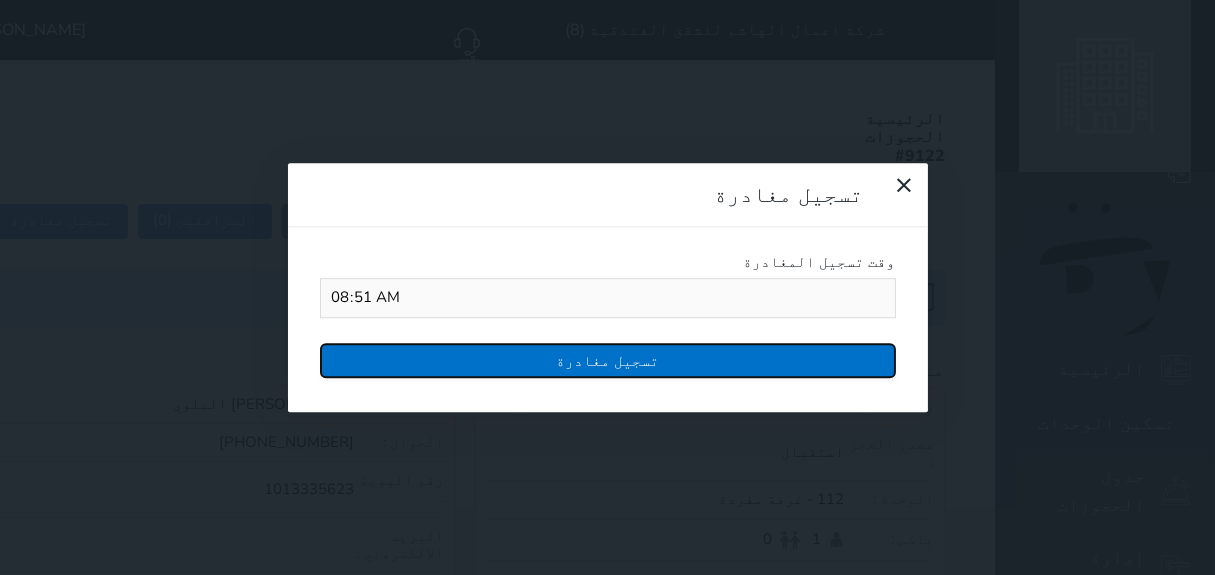 click on "تسجيل مغادرة" at bounding box center [608, 360] 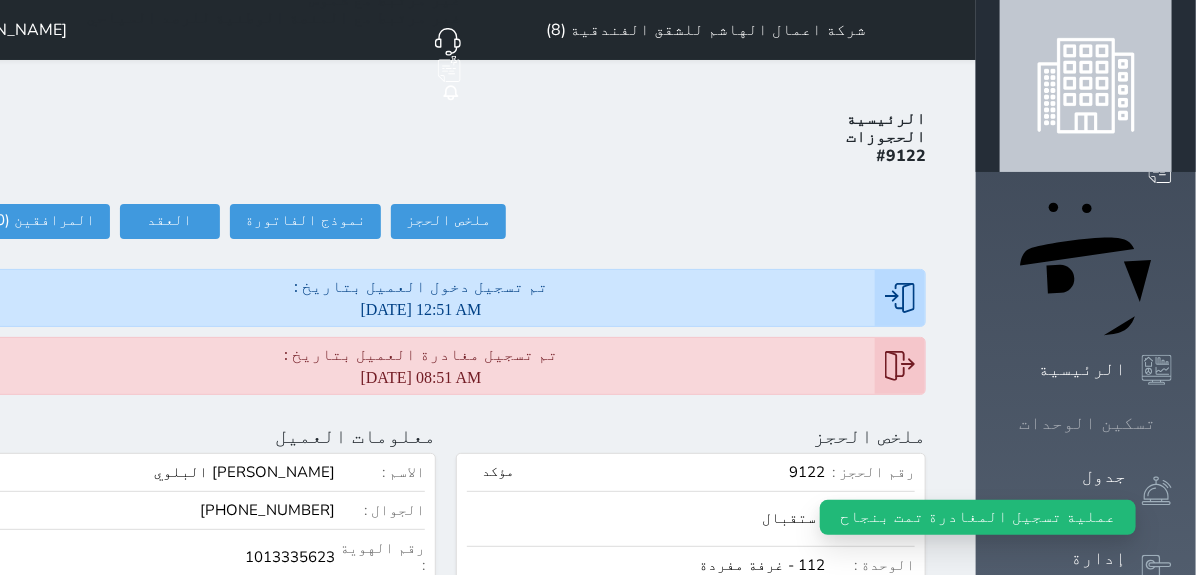 click 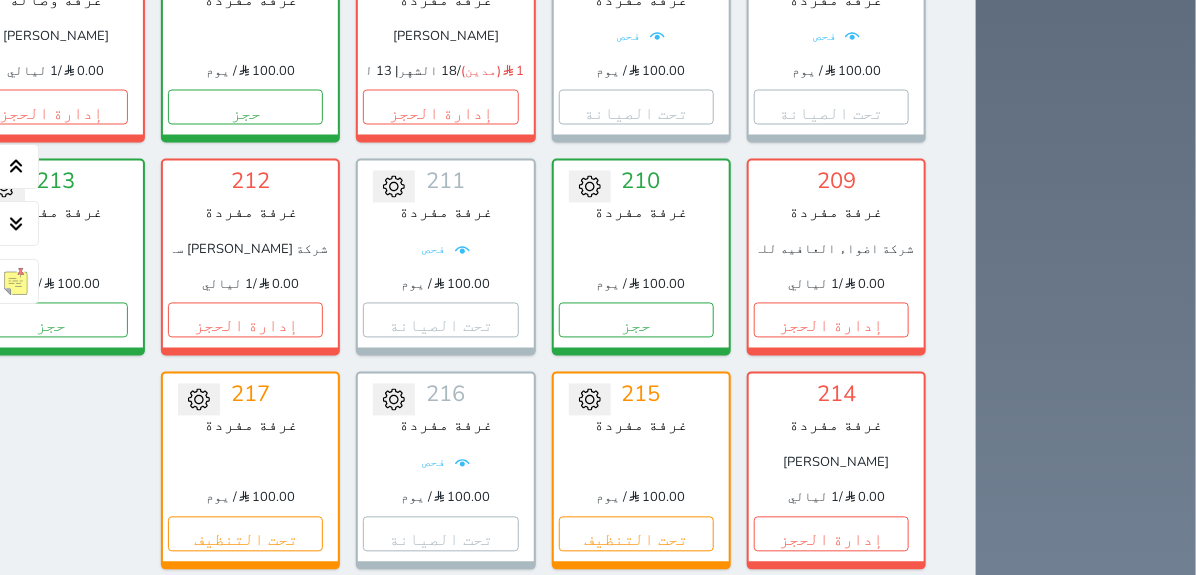scroll, scrollTop: 1333, scrollLeft: 0, axis: vertical 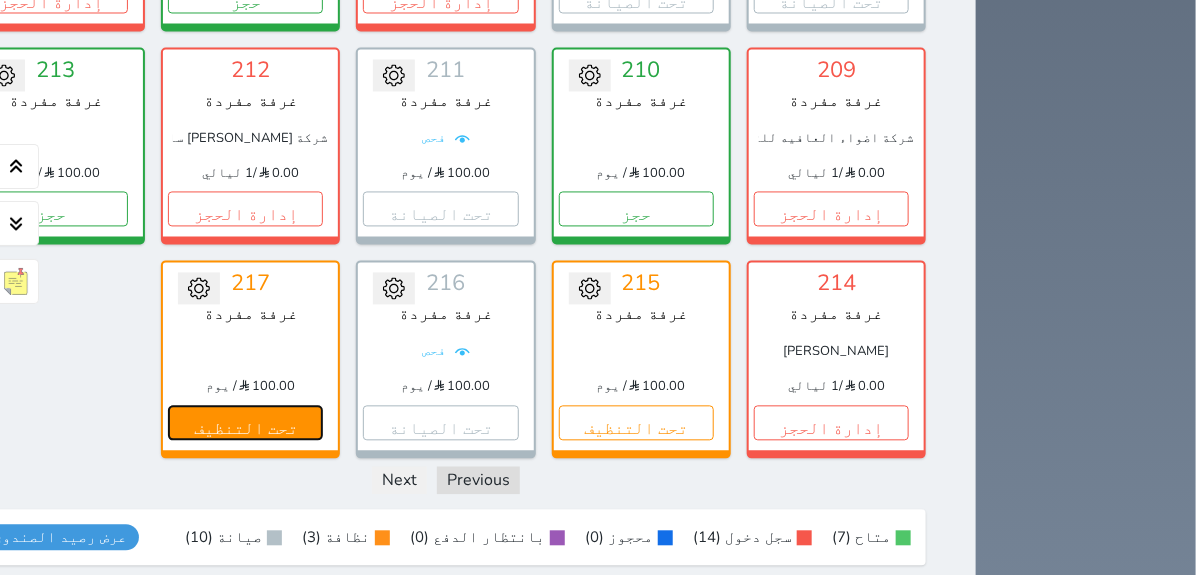 click on "تحت التنظيف" at bounding box center (245, 423) 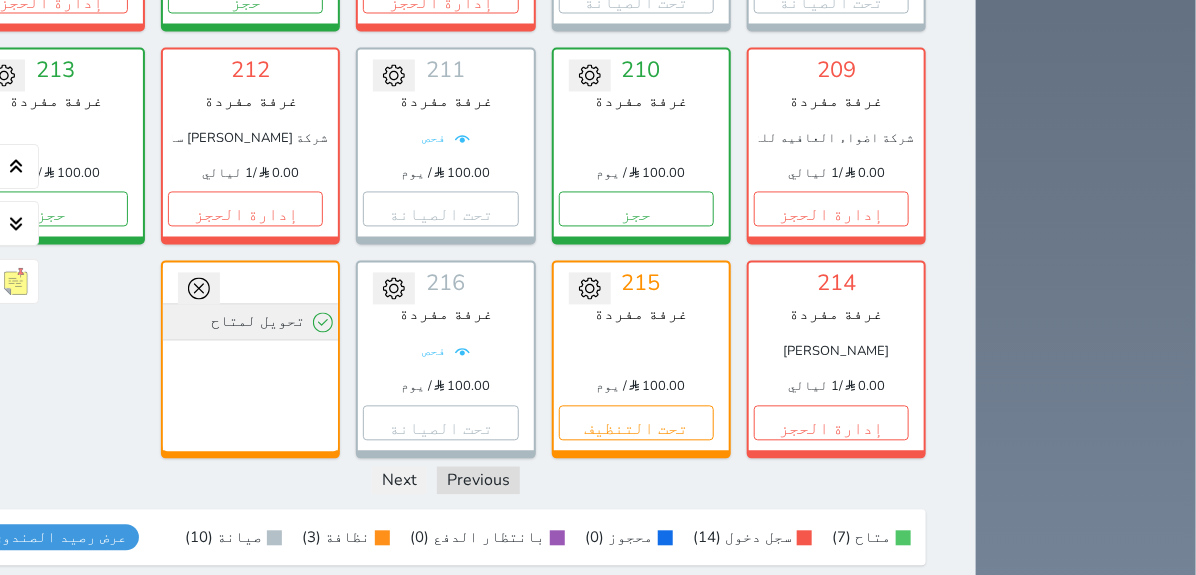 click on "تحويل لمتاح" at bounding box center [250, 322] 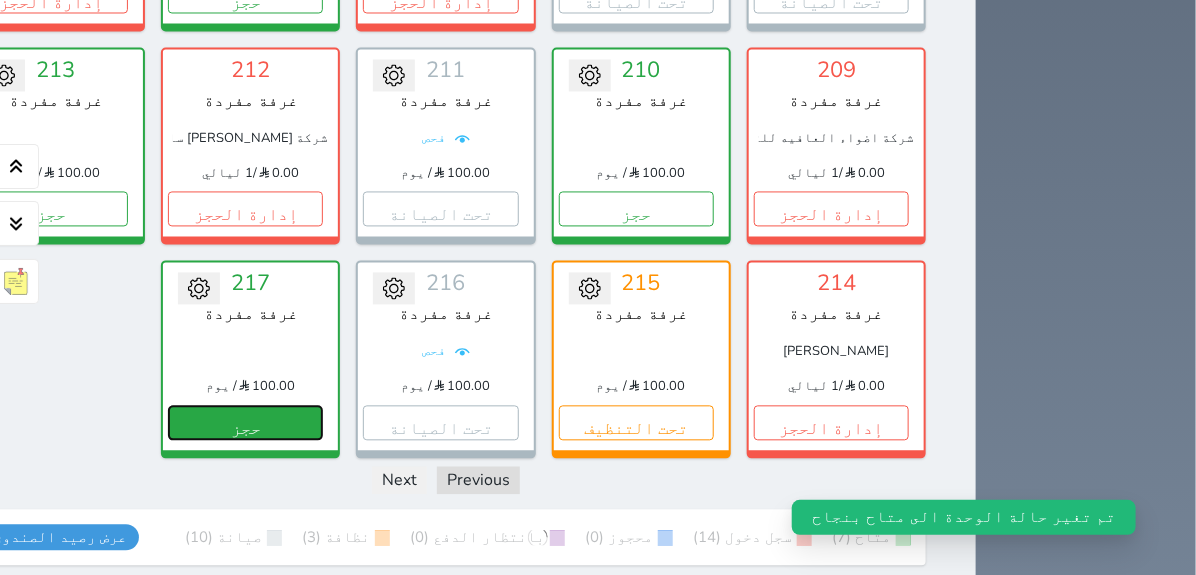 click on "حجز" at bounding box center (245, 423) 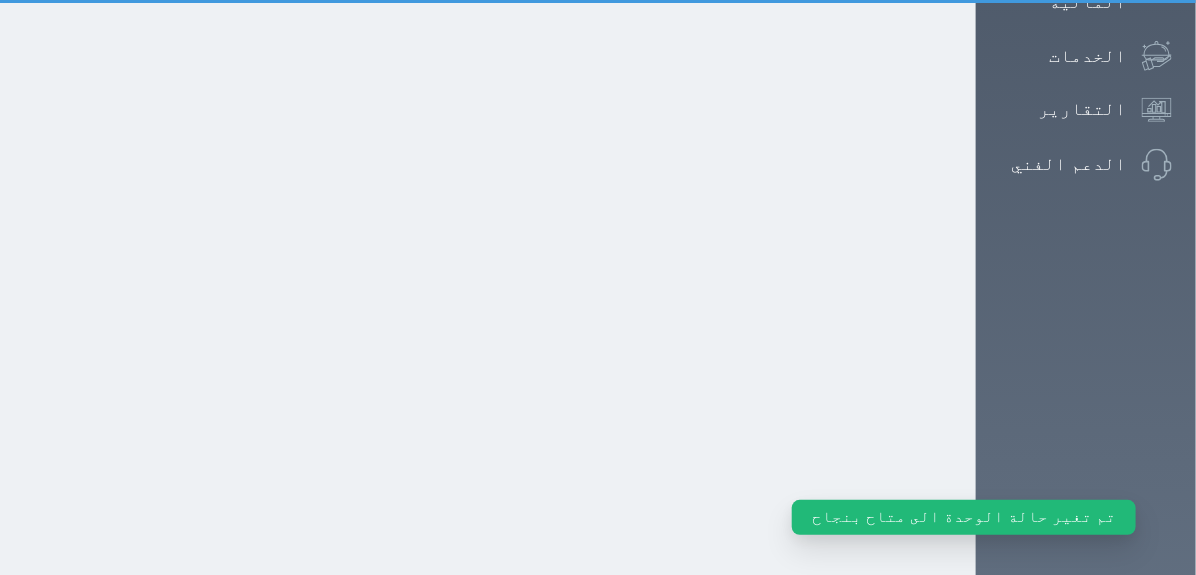 scroll, scrollTop: 114, scrollLeft: 0, axis: vertical 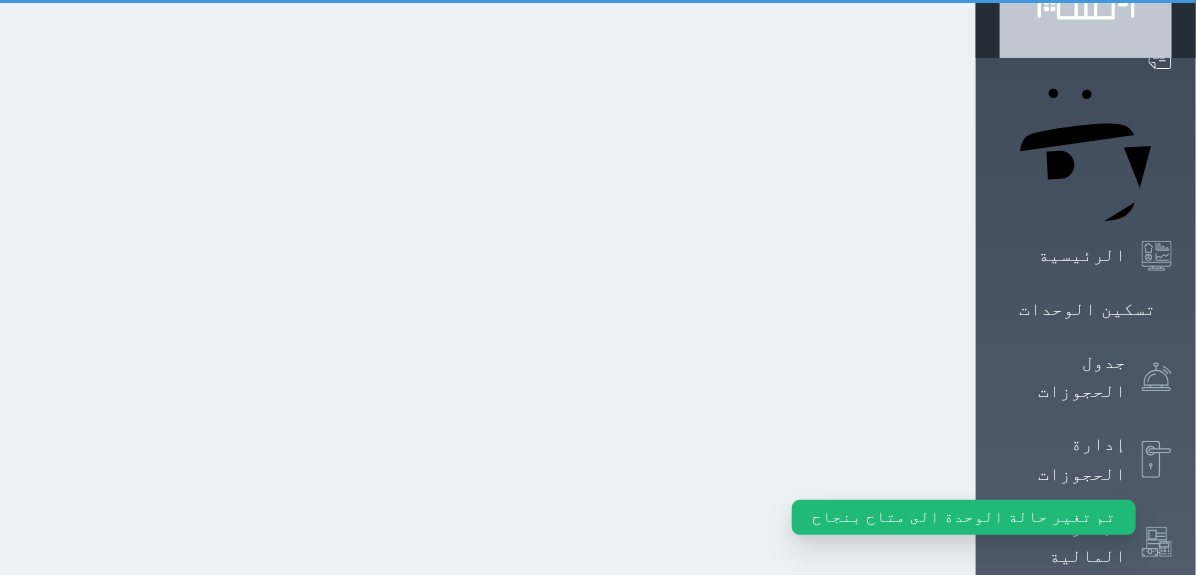 select on "1" 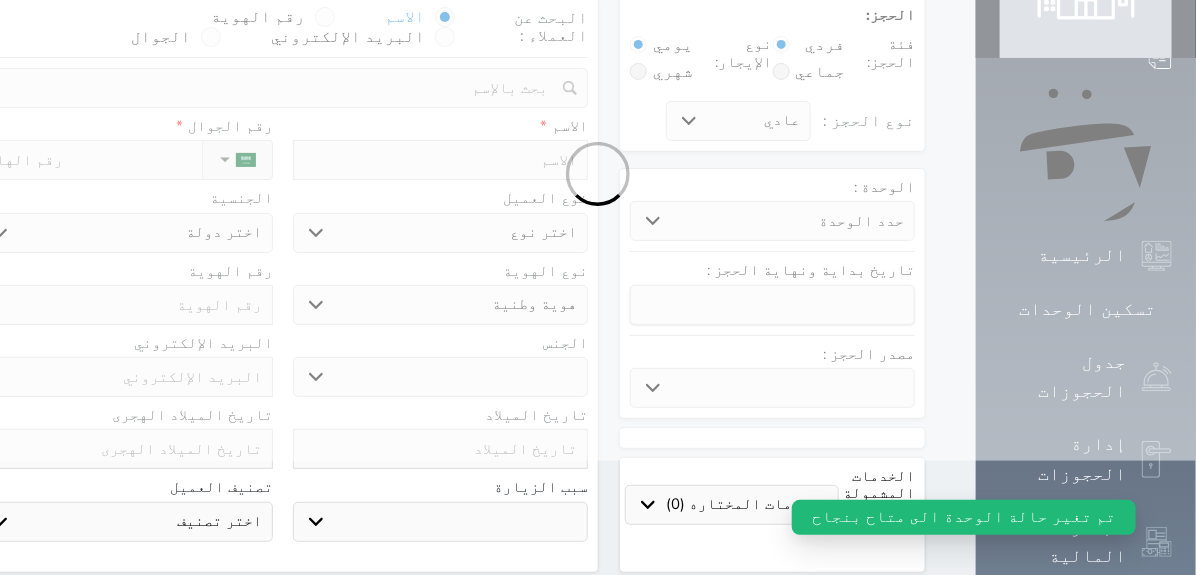 scroll, scrollTop: 0, scrollLeft: 0, axis: both 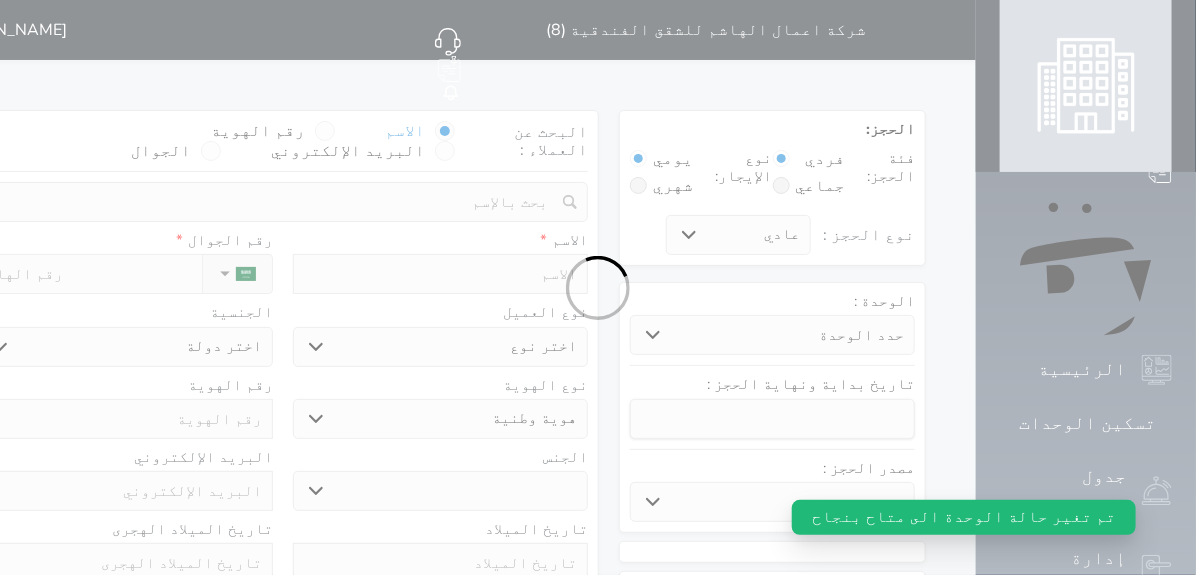 select 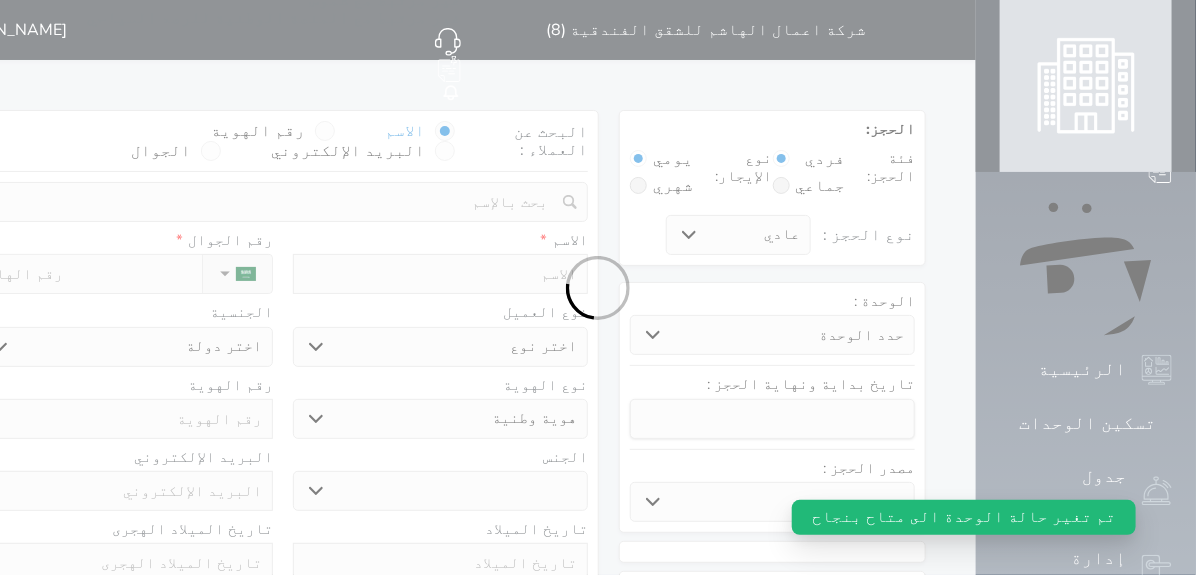 select 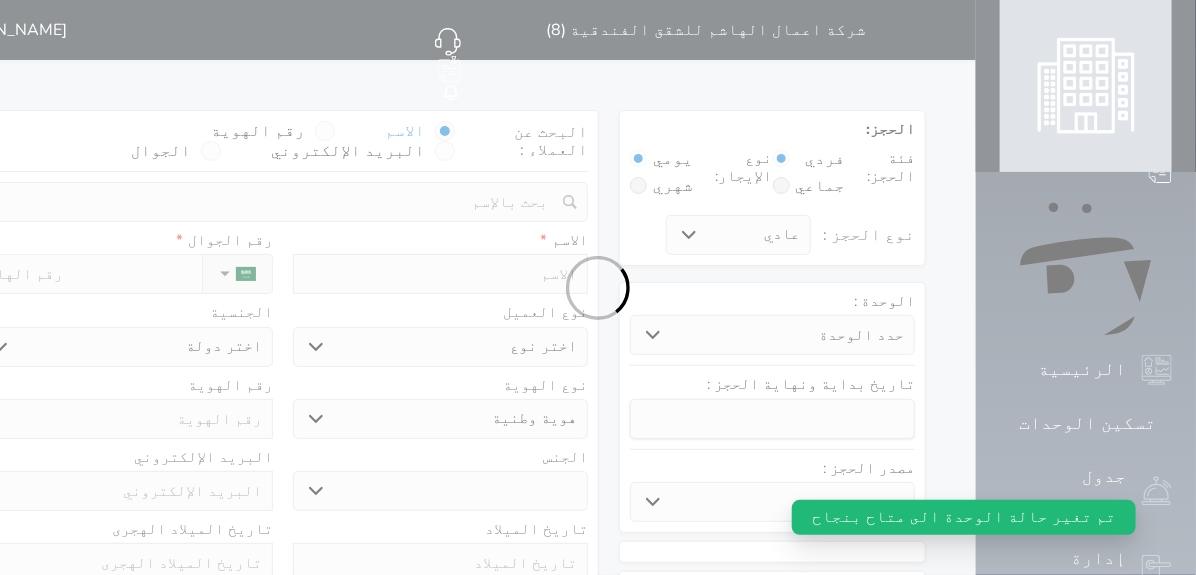 select 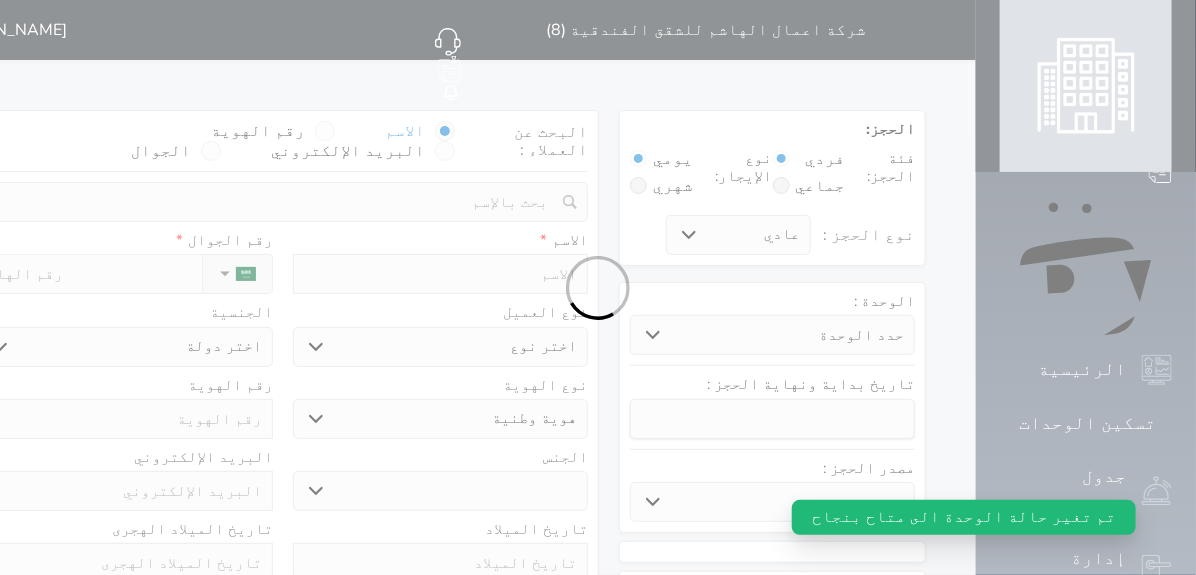 select 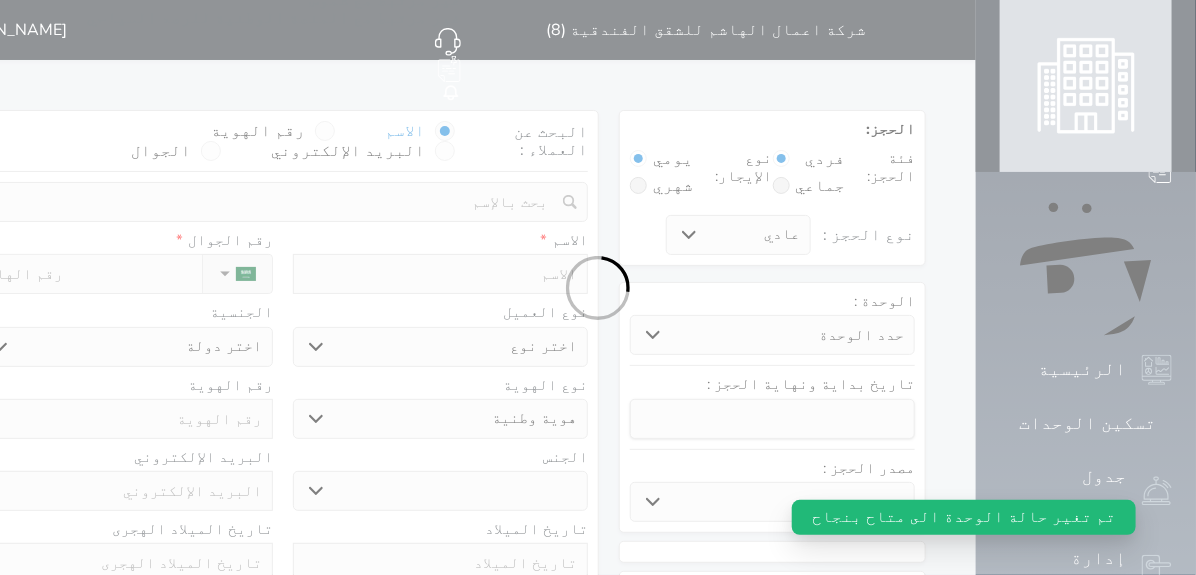 select 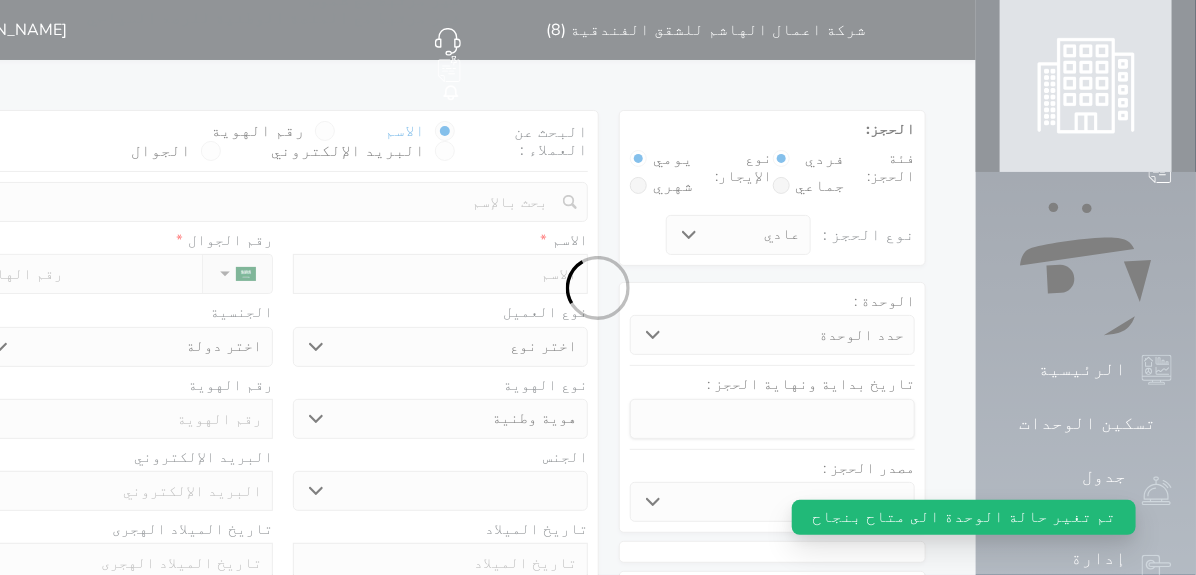 select 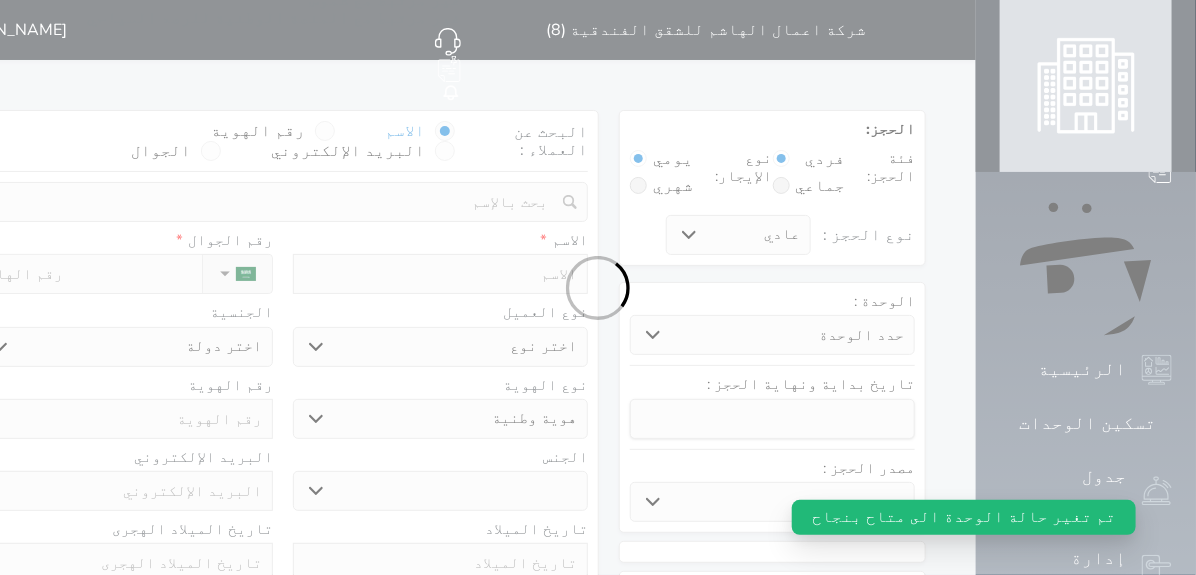 select 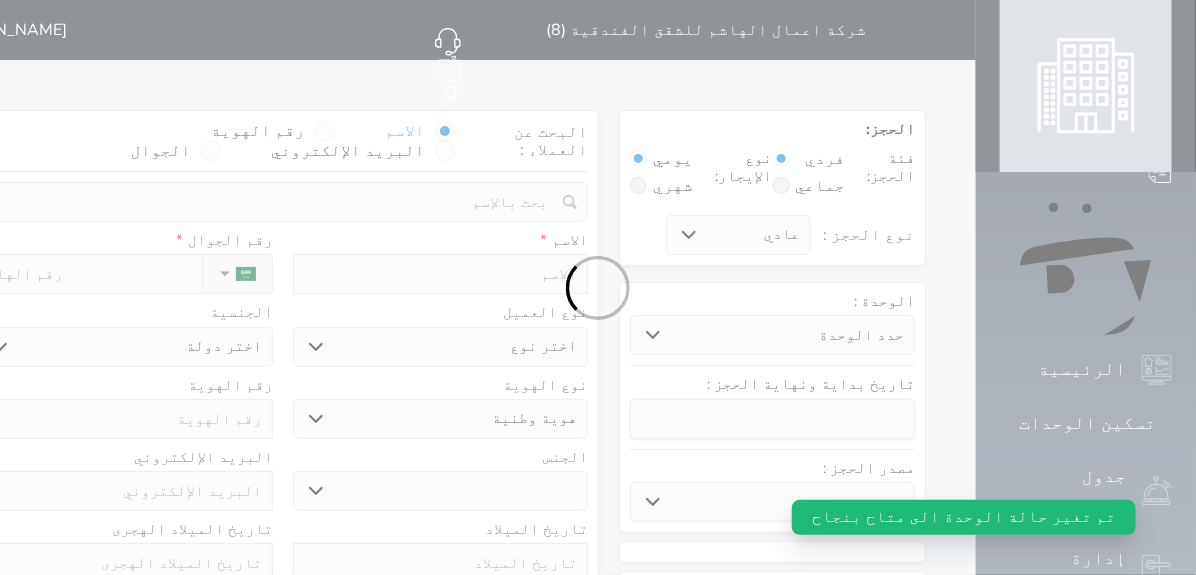select 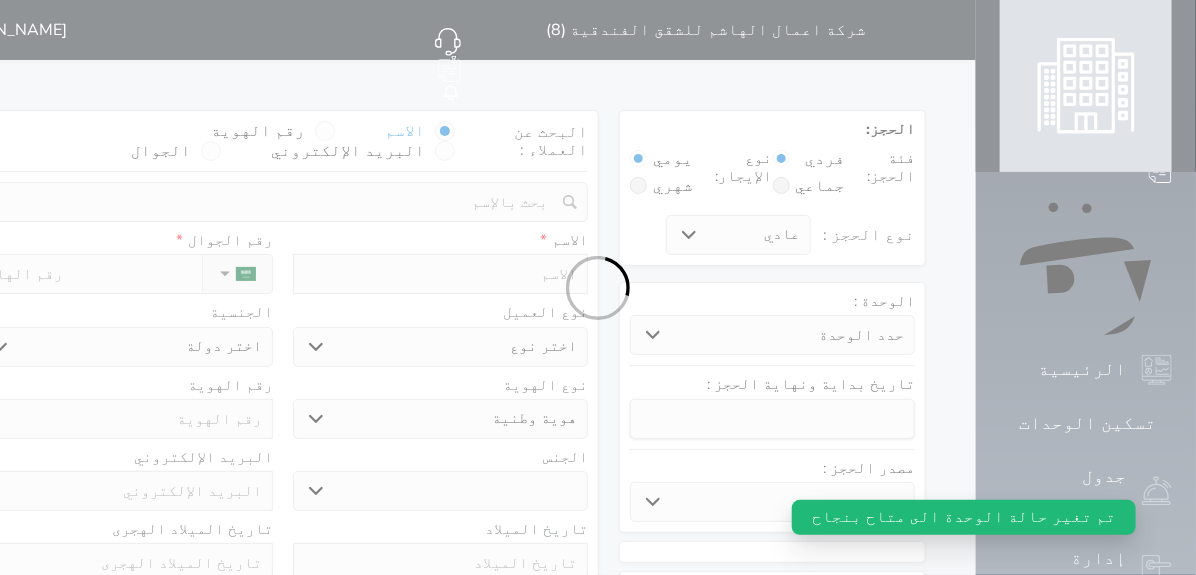 select on "113" 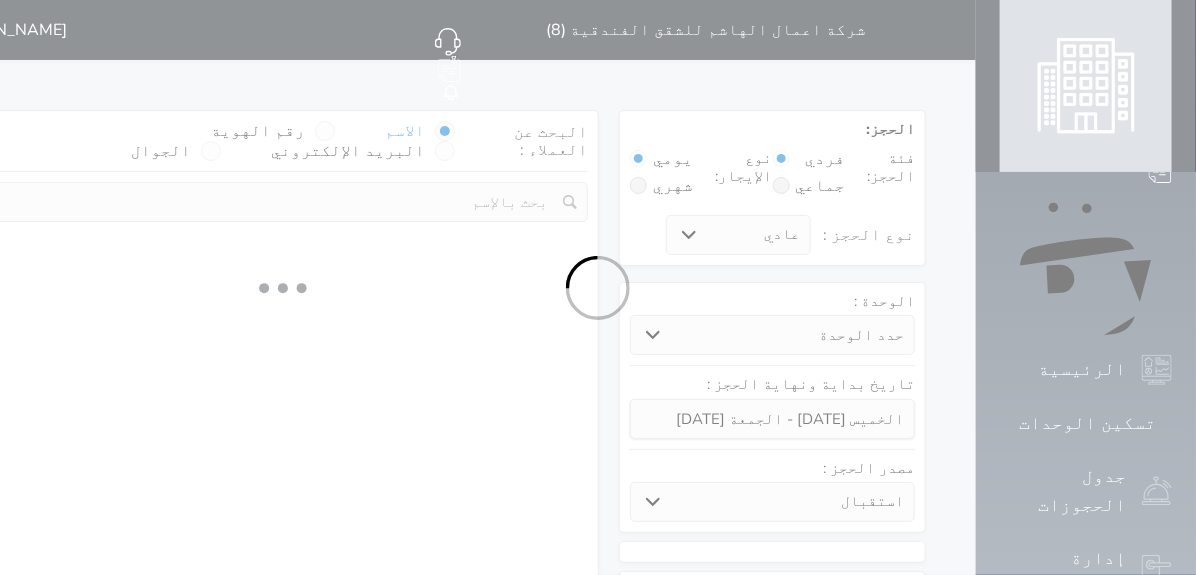 select 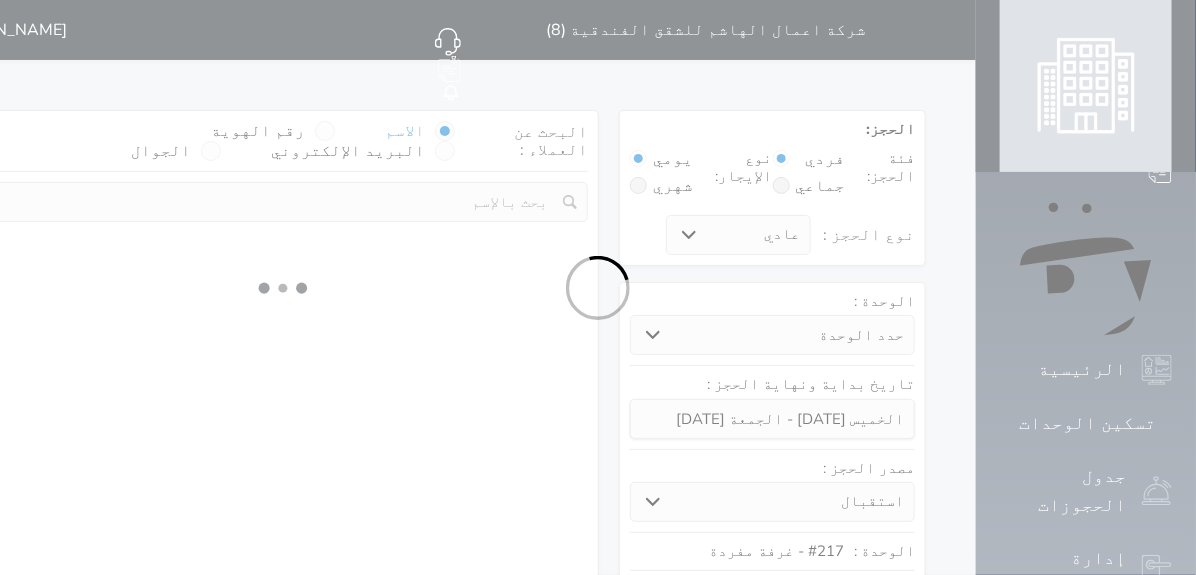 select on "1" 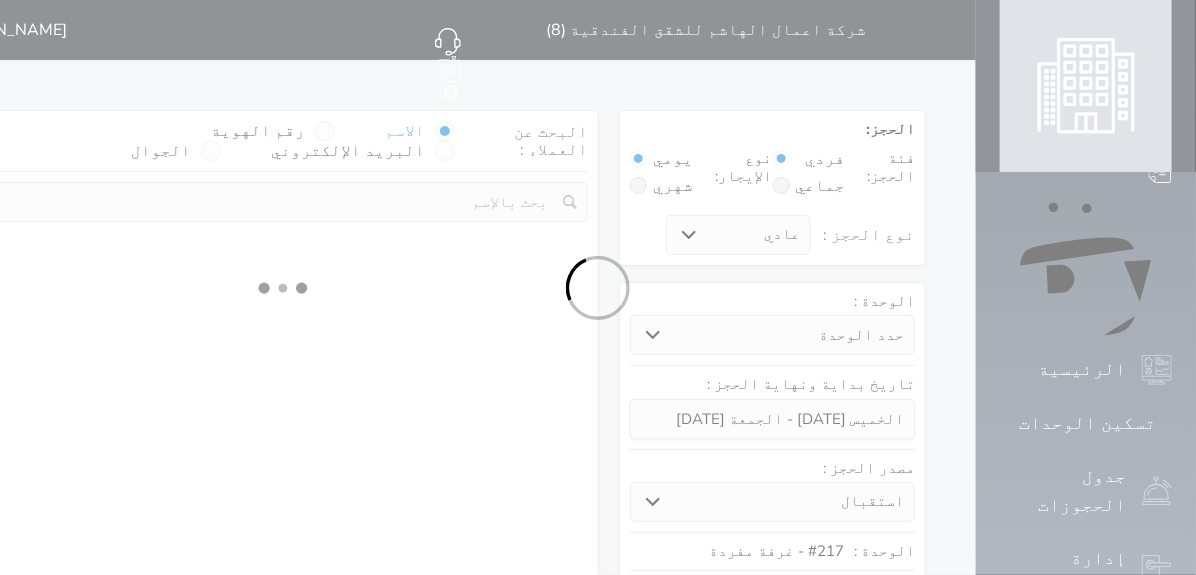 select on "113" 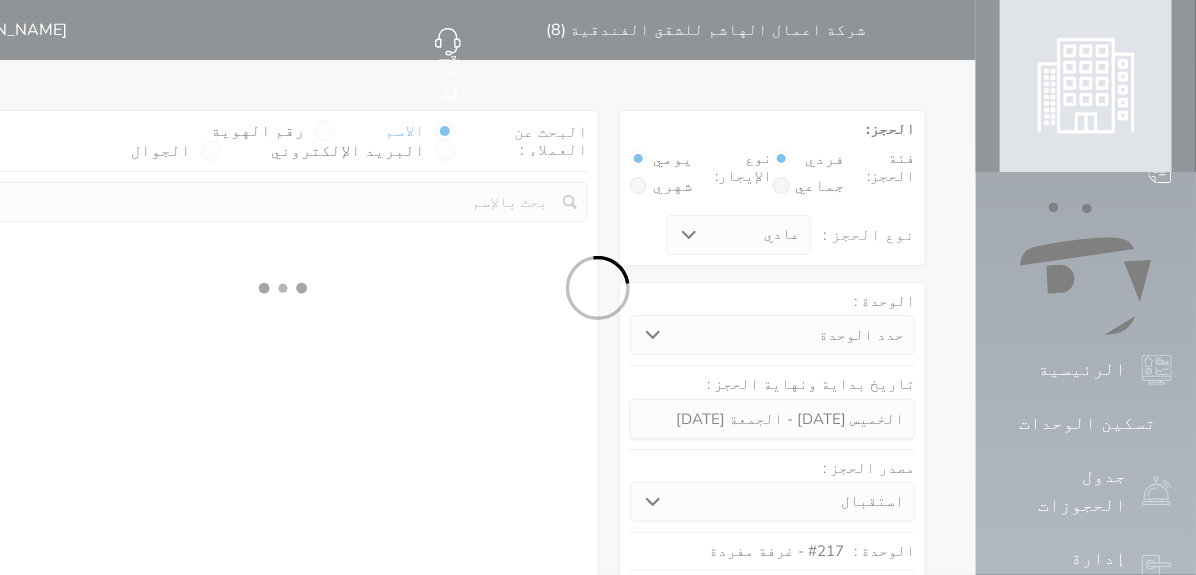 select on "1" 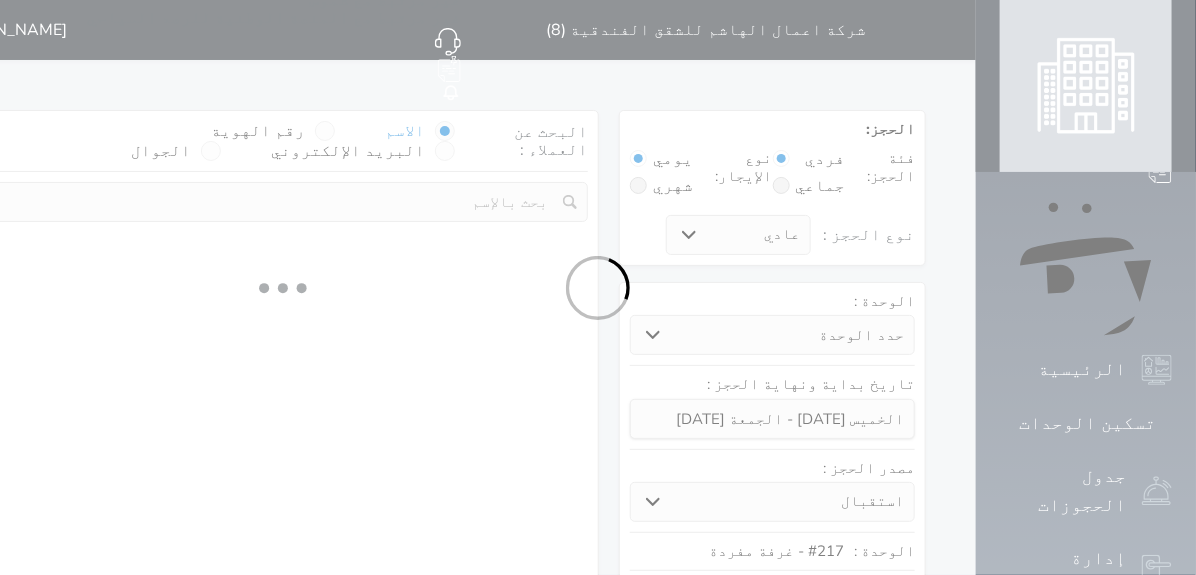 select 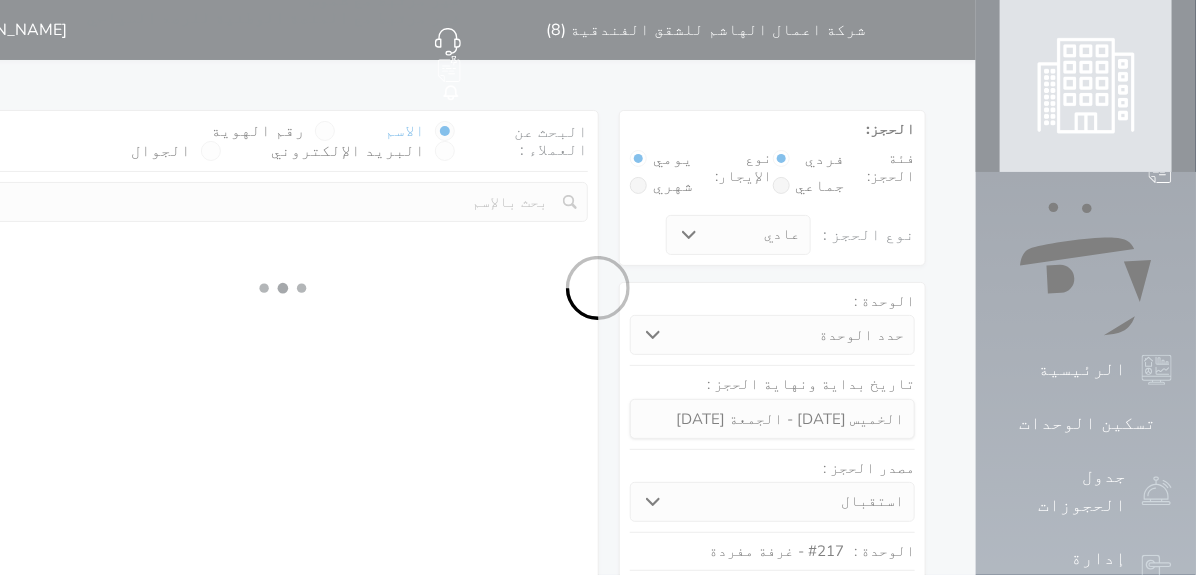 select on "7" 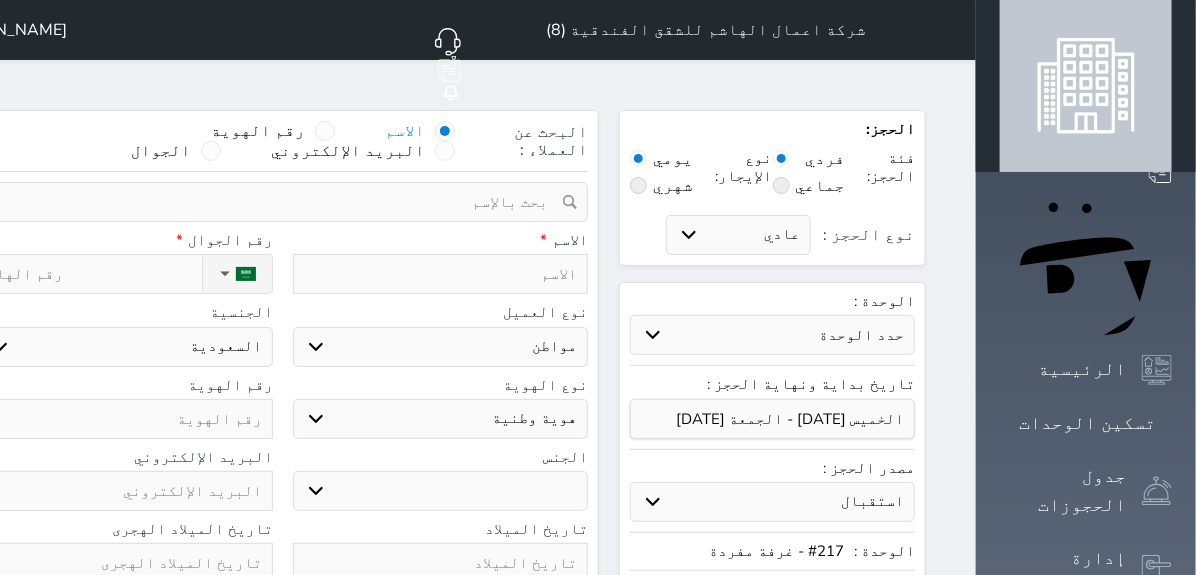 click on "رقم الهوية" at bounding box center (273, 131) 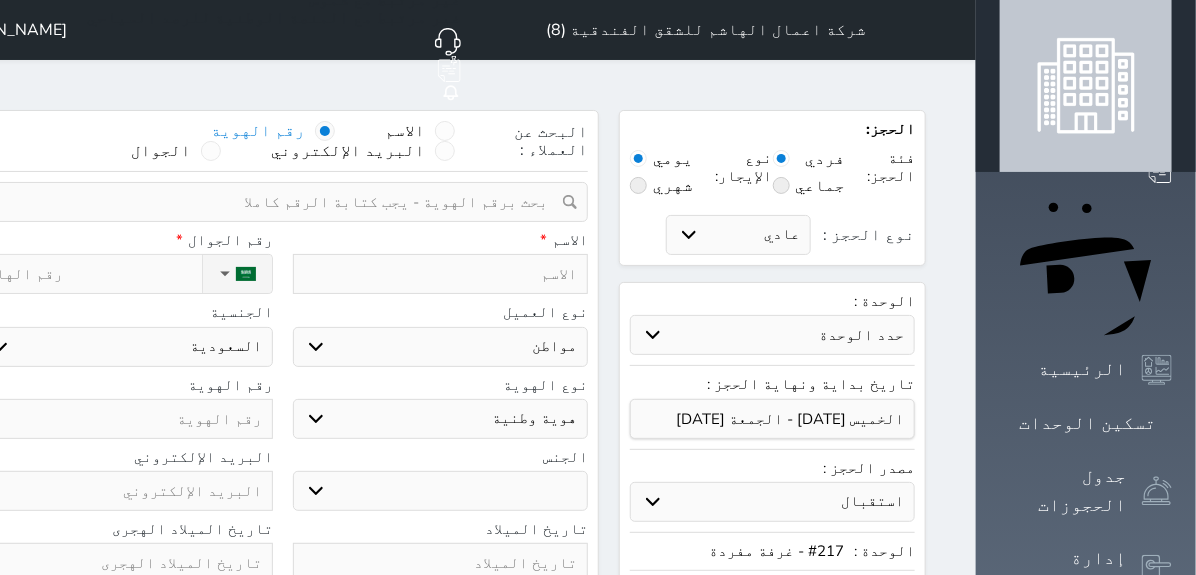 select 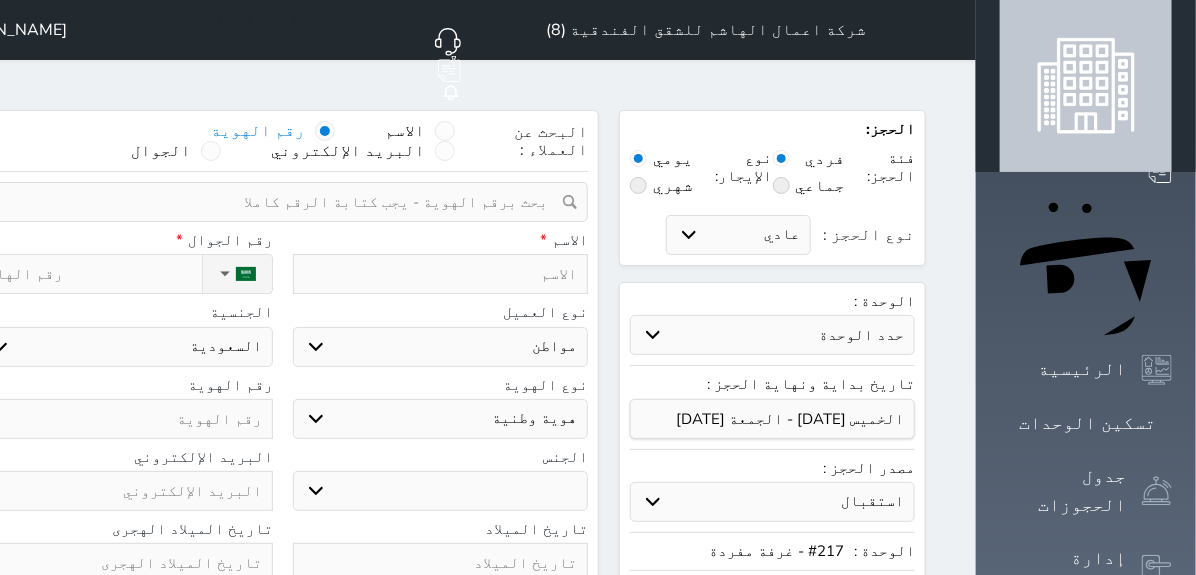 click at bounding box center (275, 202) 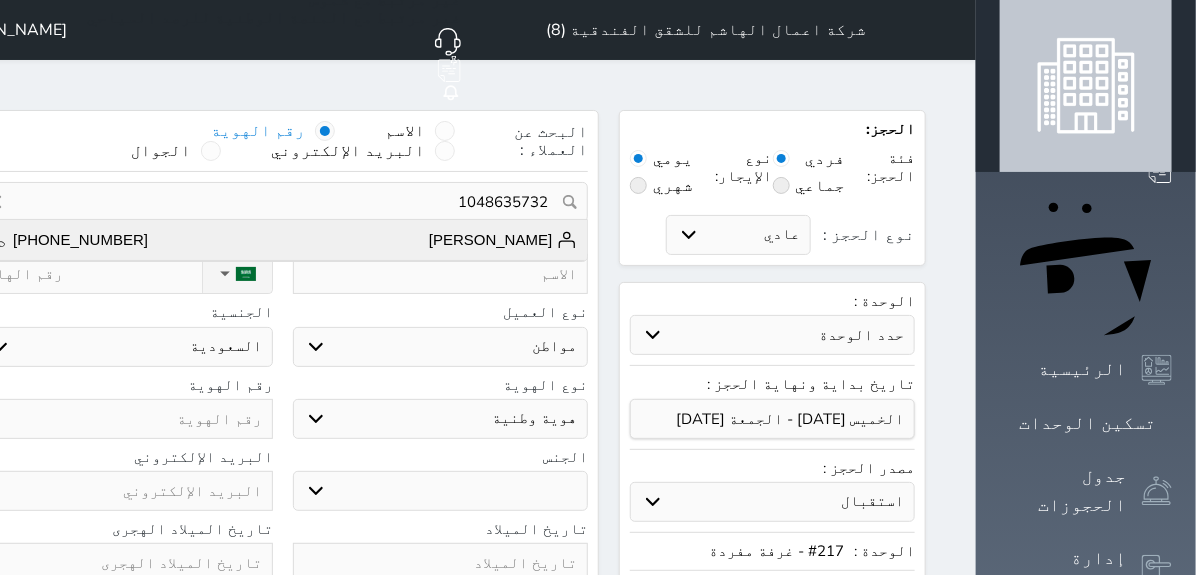 click on "[PERSON_NAME]" at bounding box center (503, 240) 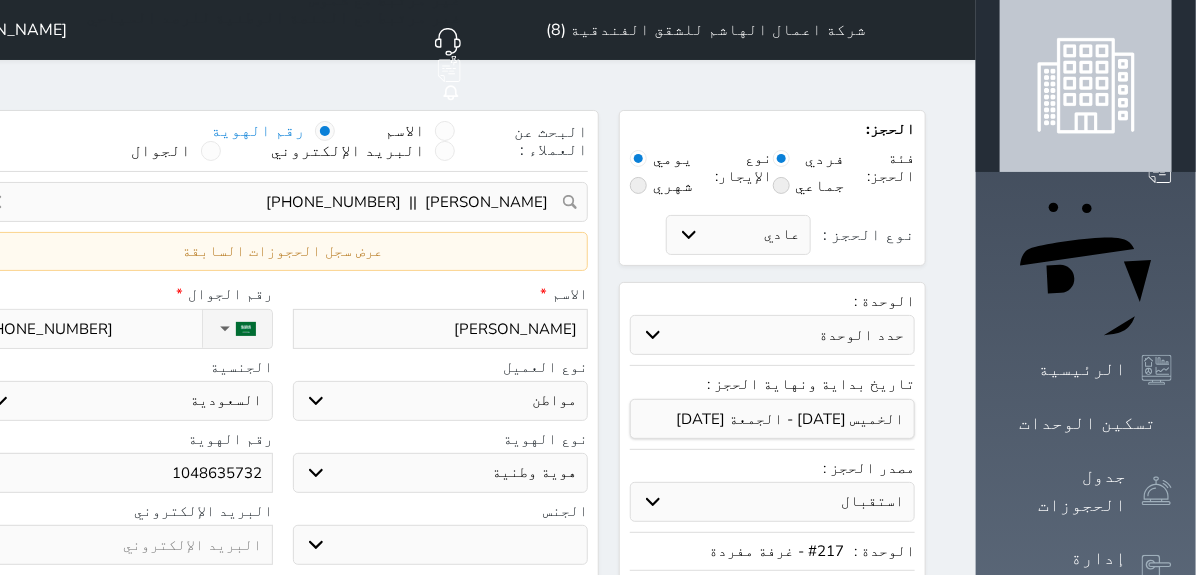 click on "عرض سجل الحجوزات السابقة" at bounding box center (282, 251) 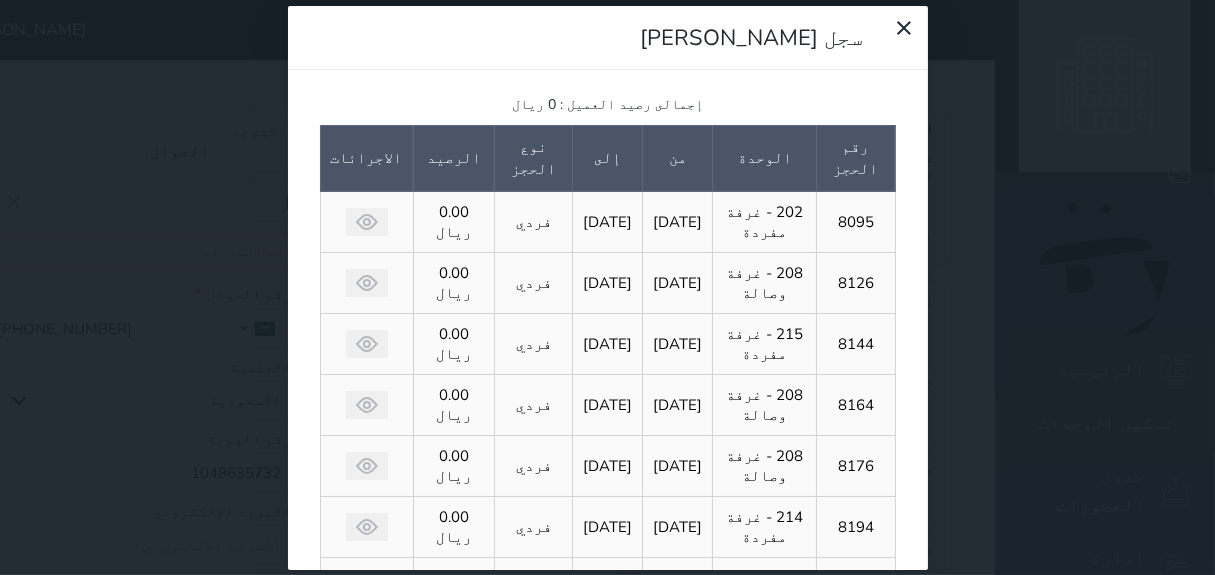 select 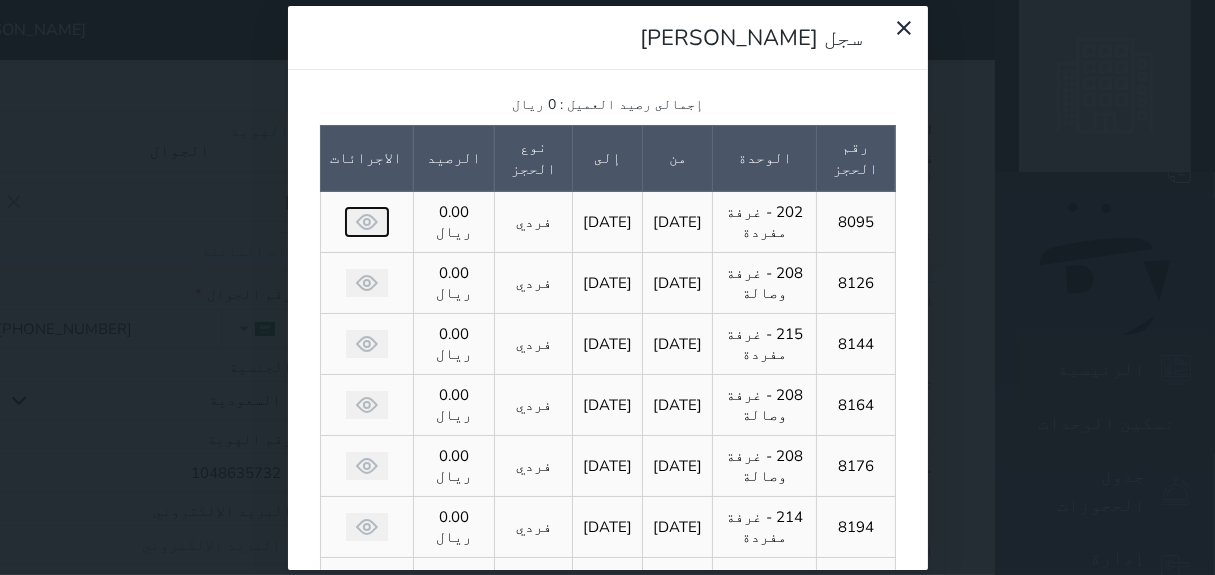 click 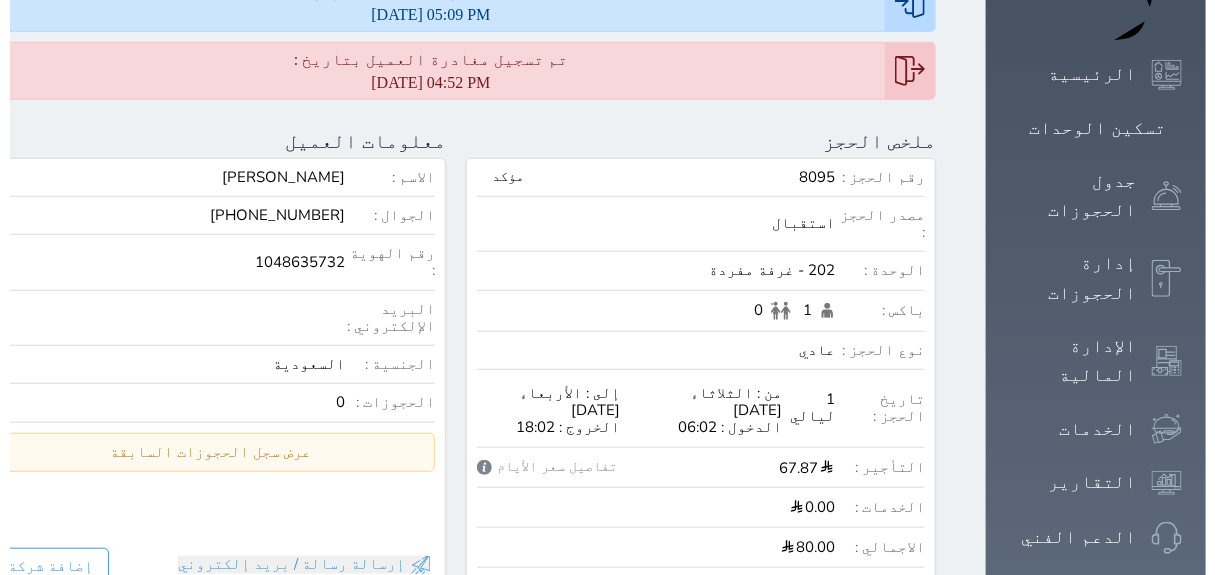 scroll, scrollTop: 333, scrollLeft: 0, axis: vertical 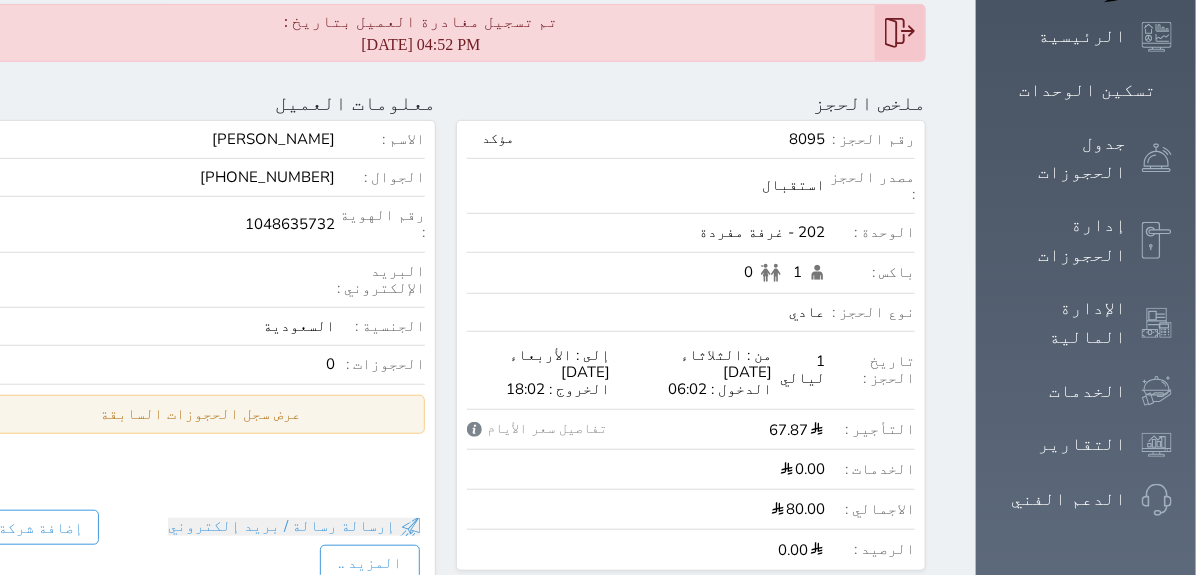 click on "عرض سجل الحجوزات السابقة" at bounding box center (201, 414) 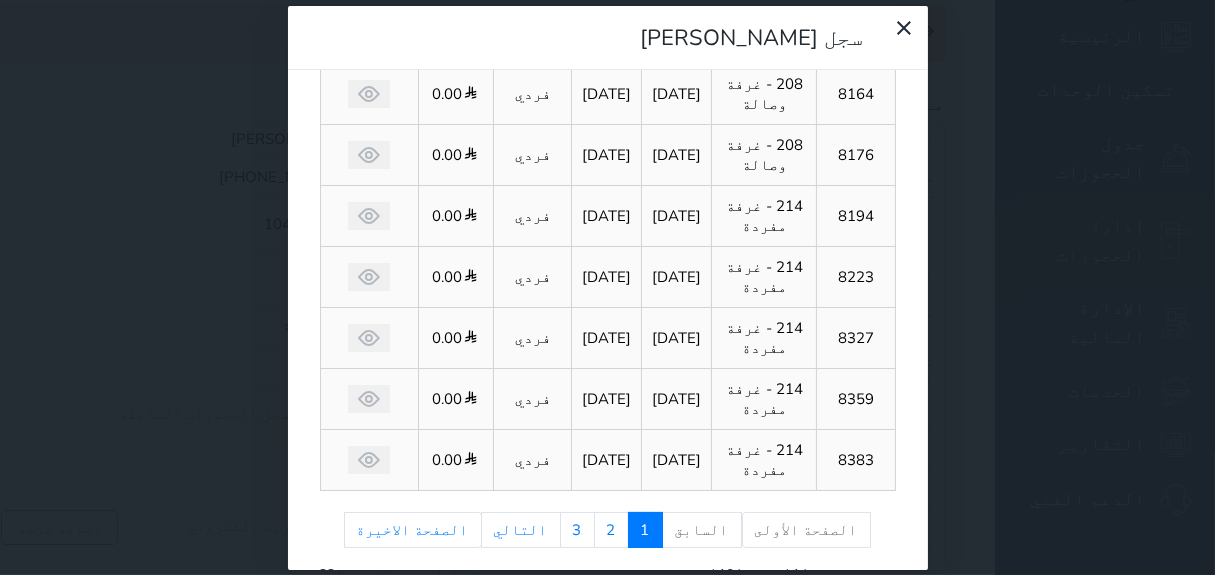 scroll, scrollTop: 348, scrollLeft: 0, axis: vertical 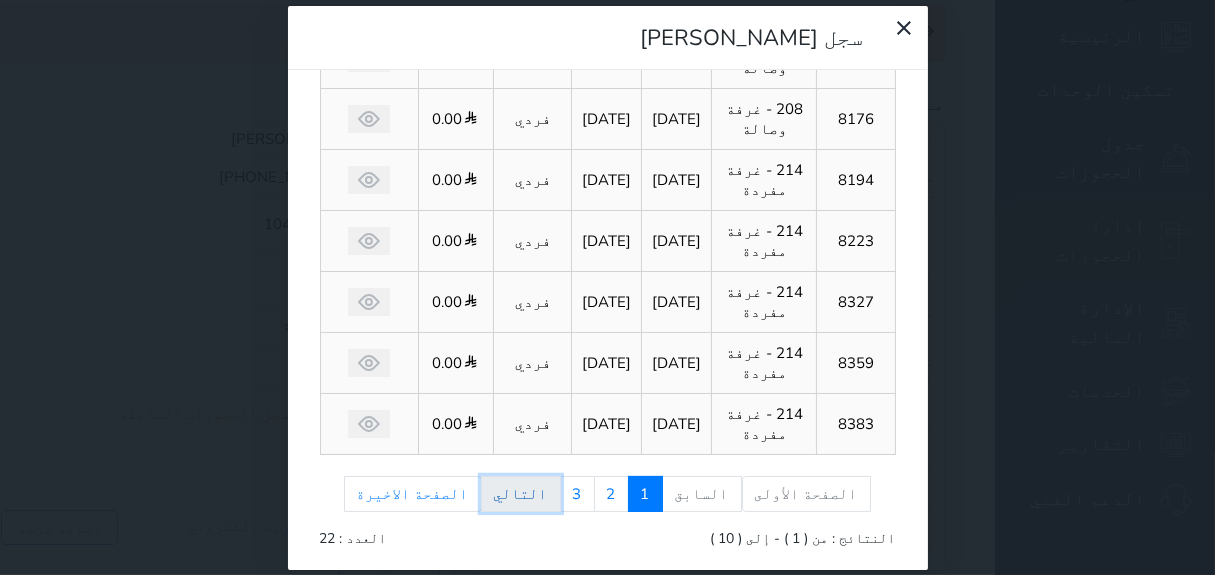 click on "التالي" at bounding box center (521, 494) 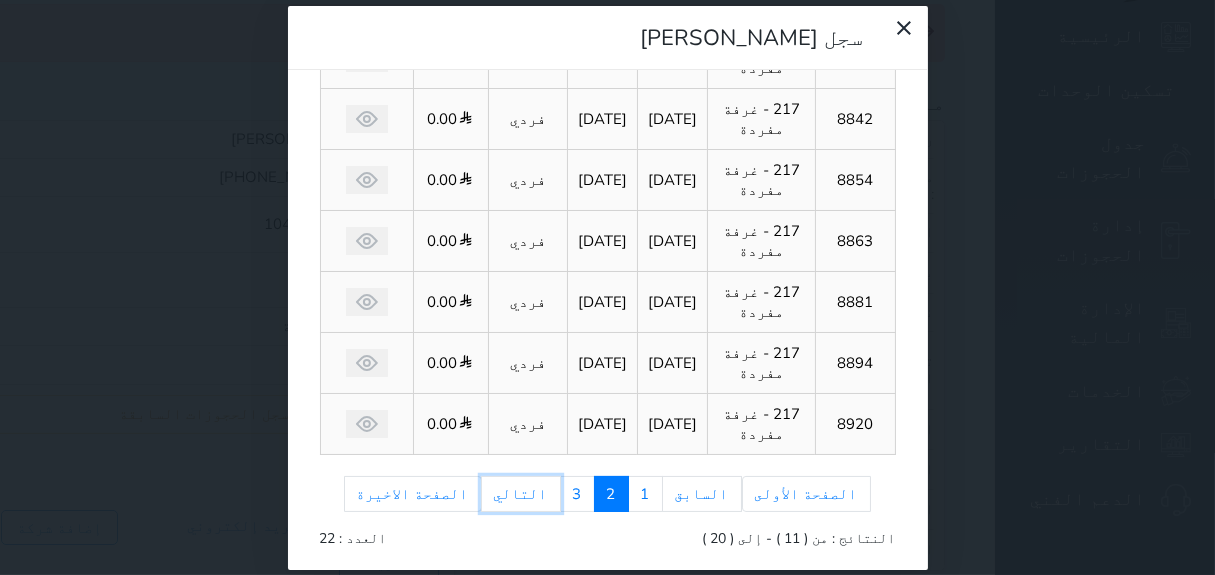scroll, scrollTop: 288, scrollLeft: 0, axis: vertical 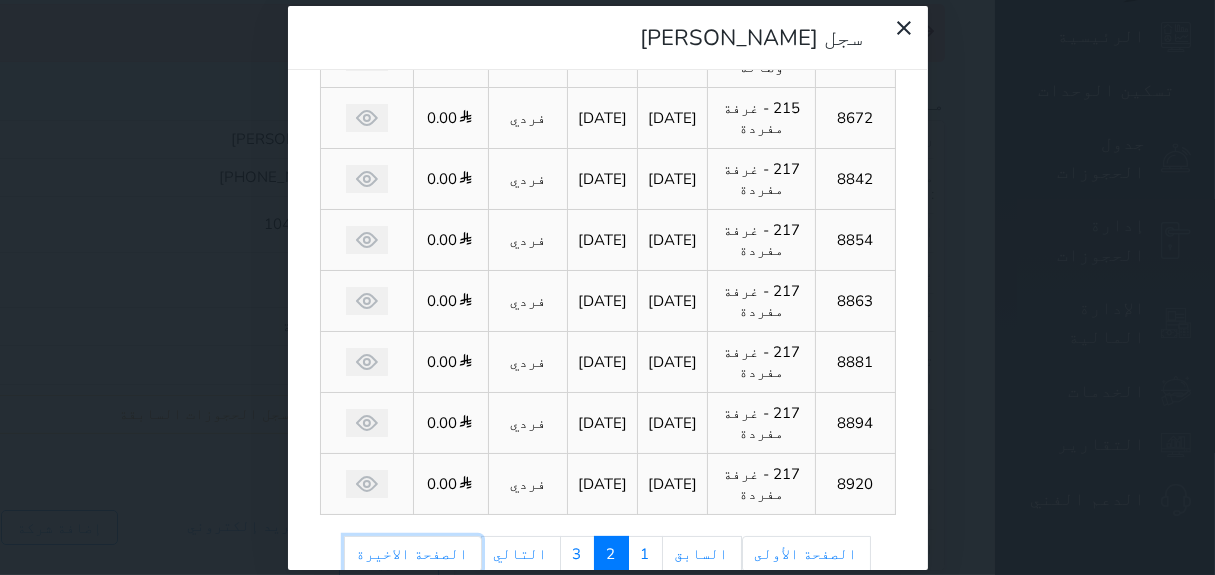click on "الصفحة الاخيرة" at bounding box center [413, 554] 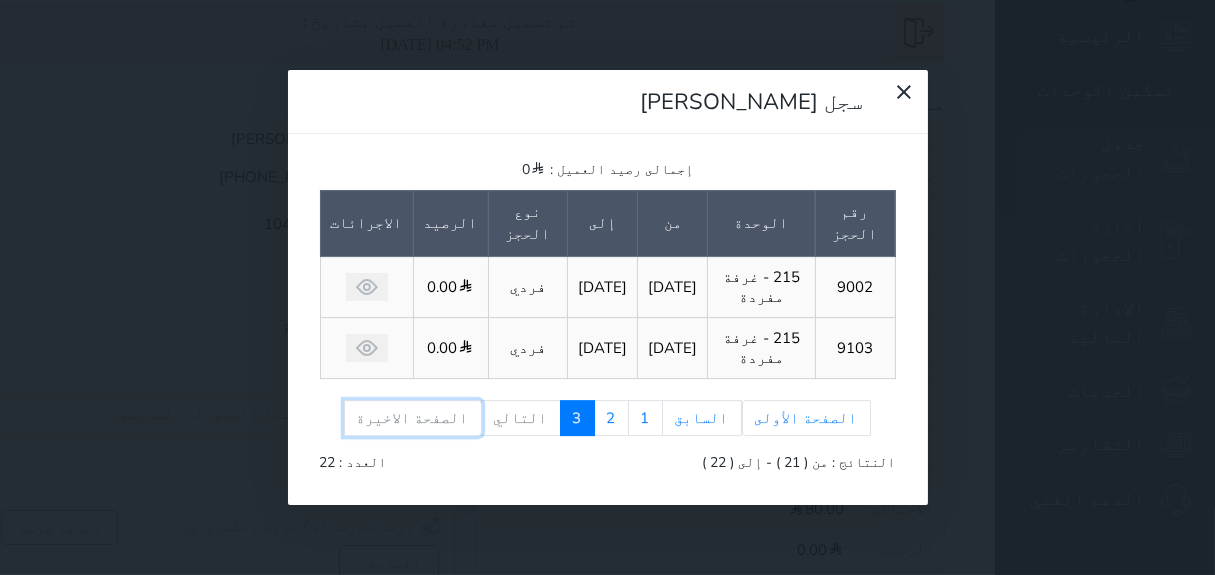 scroll, scrollTop: 0, scrollLeft: 0, axis: both 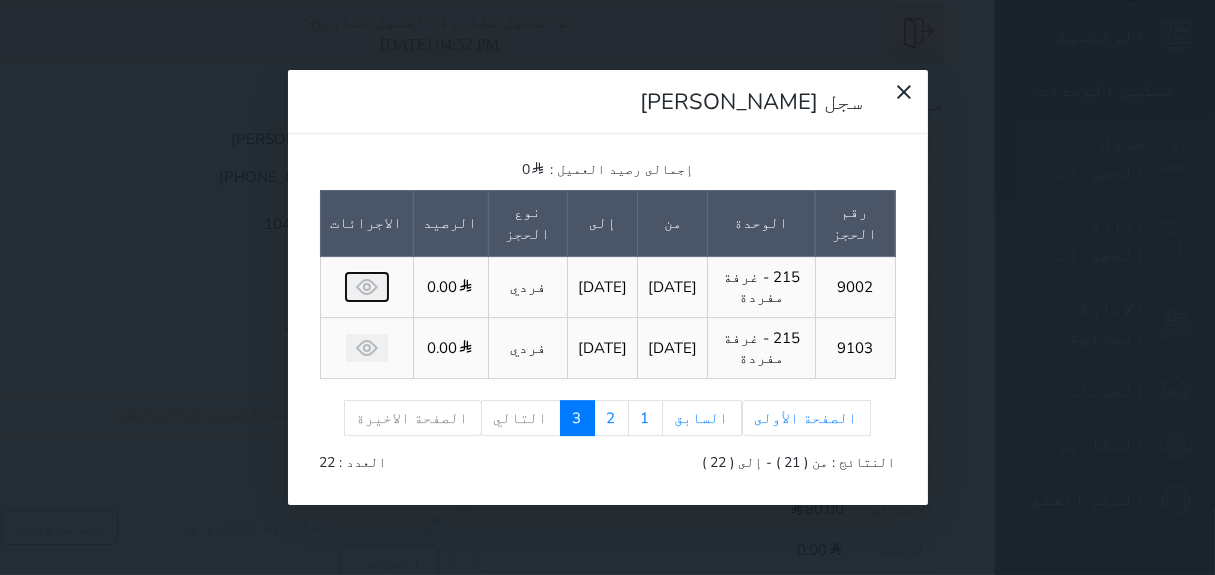 click 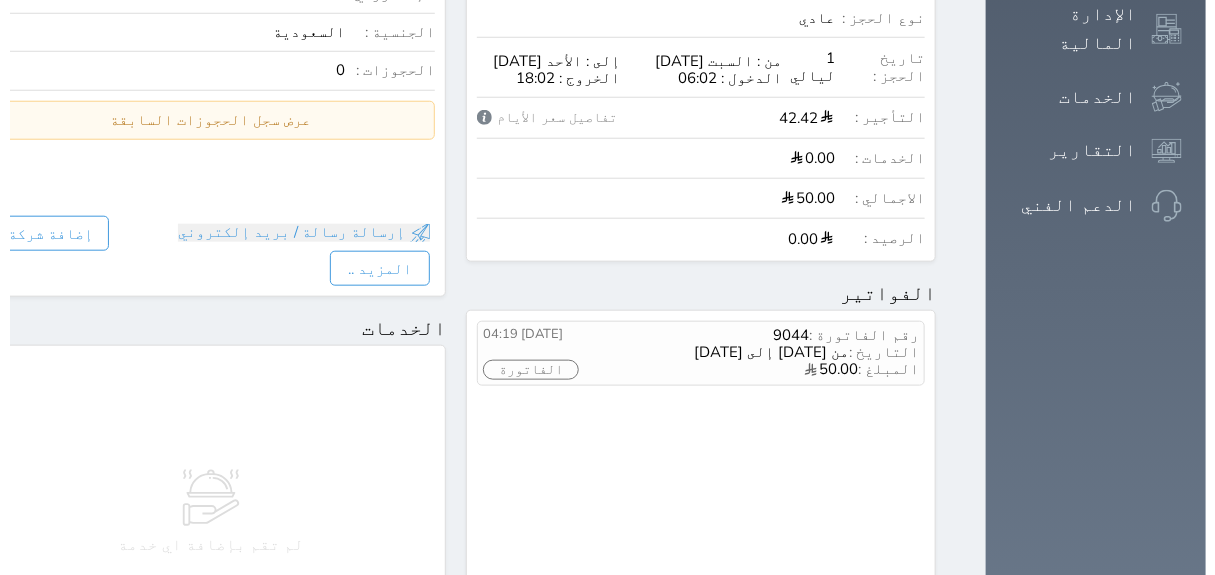 scroll, scrollTop: 444, scrollLeft: 0, axis: vertical 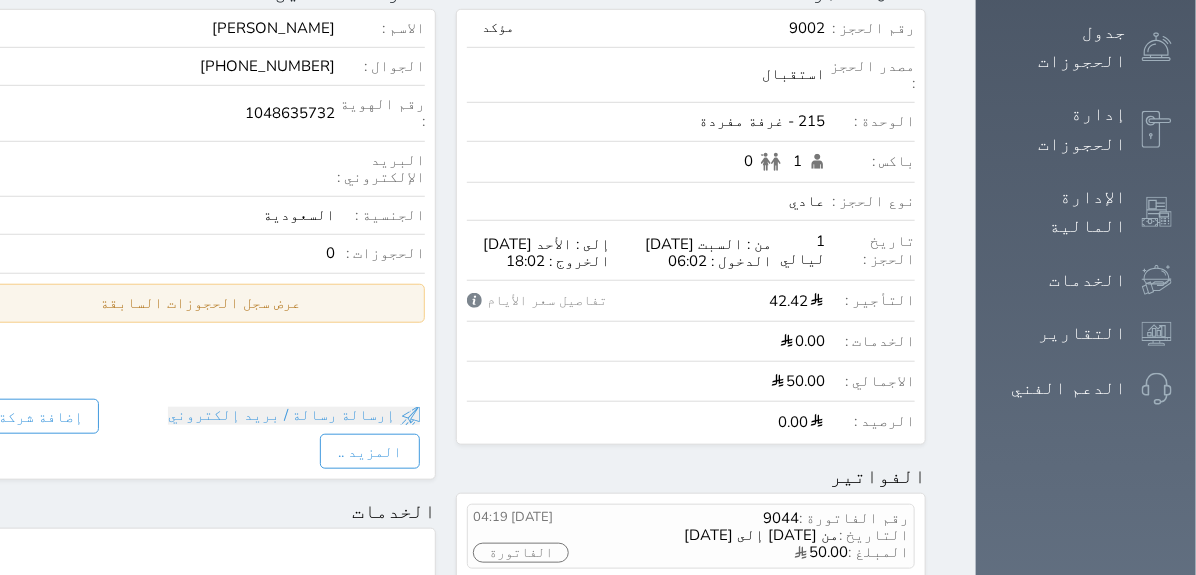 click on "عرض سجل الحجوزات السابقة" at bounding box center (201, 303) 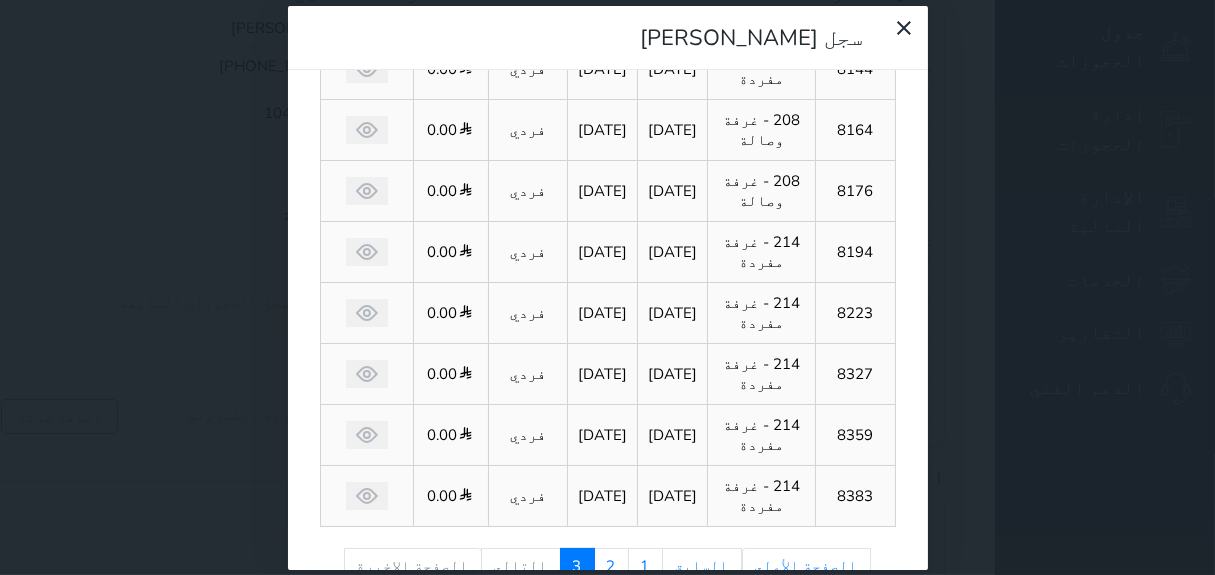 scroll, scrollTop: 288, scrollLeft: 0, axis: vertical 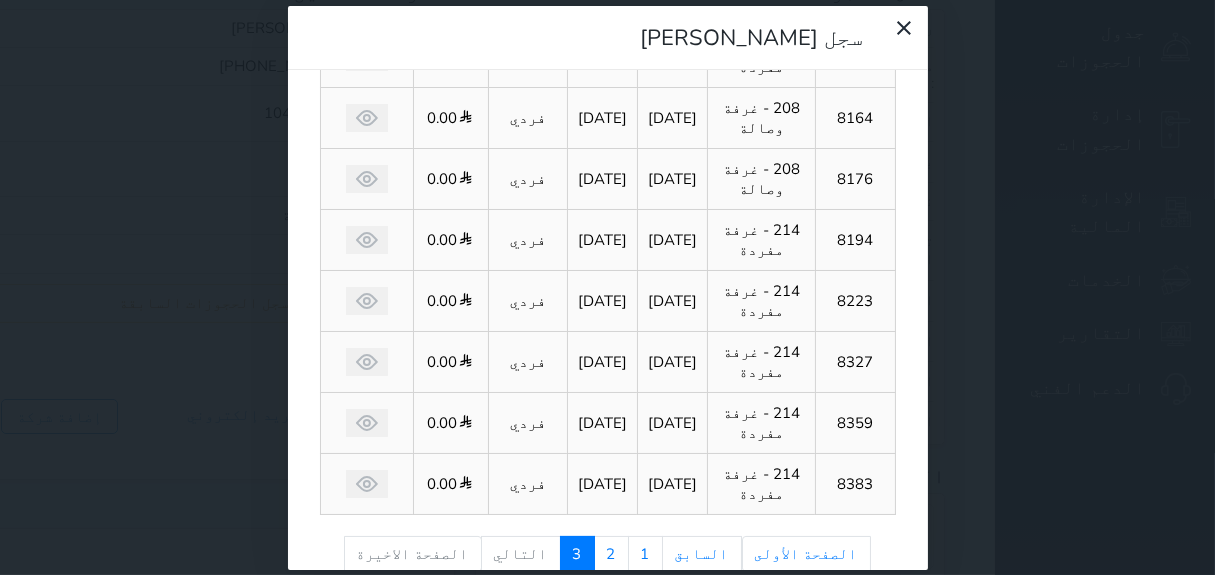 click on "التالي" at bounding box center [521, 554] 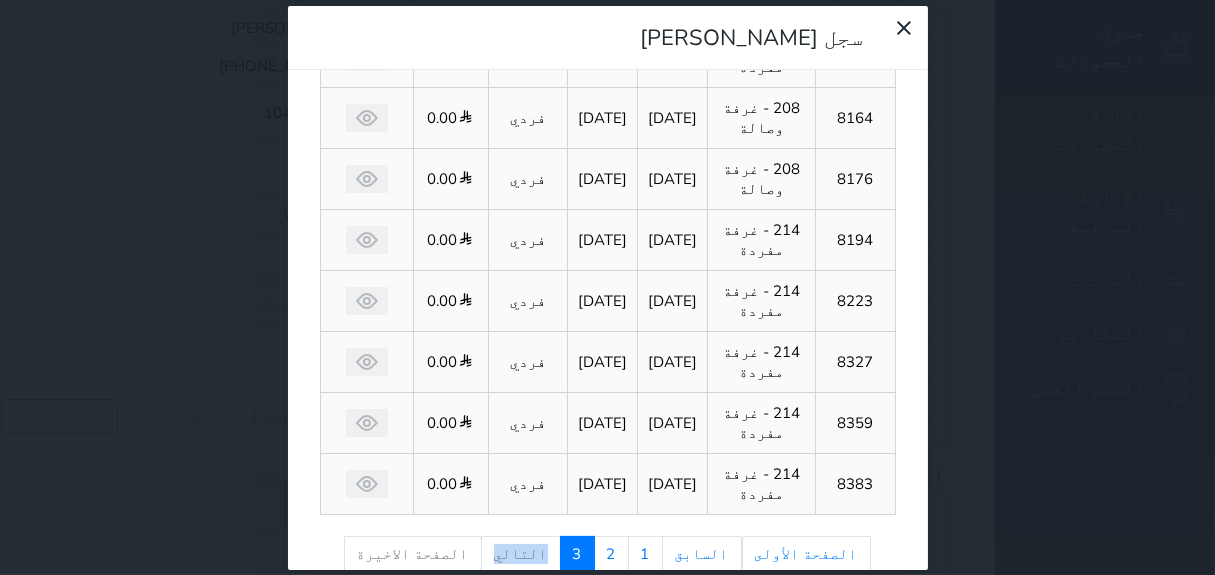 click on "التالي" at bounding box center (521, 554) 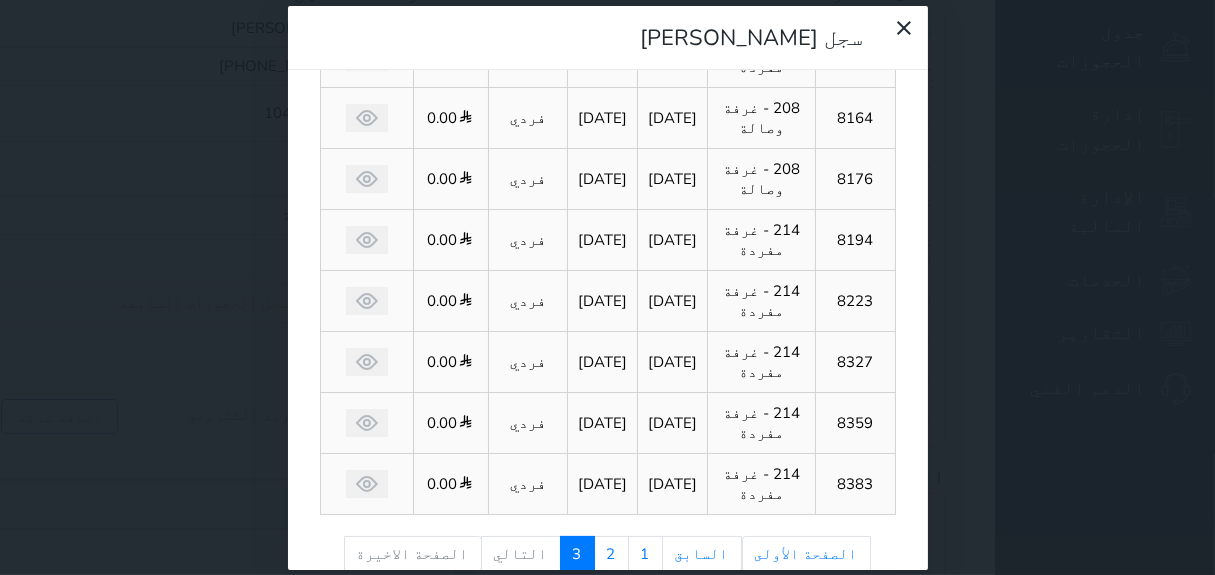 click on "الصفحة الاخيرة" at bounding box center (413, 554) 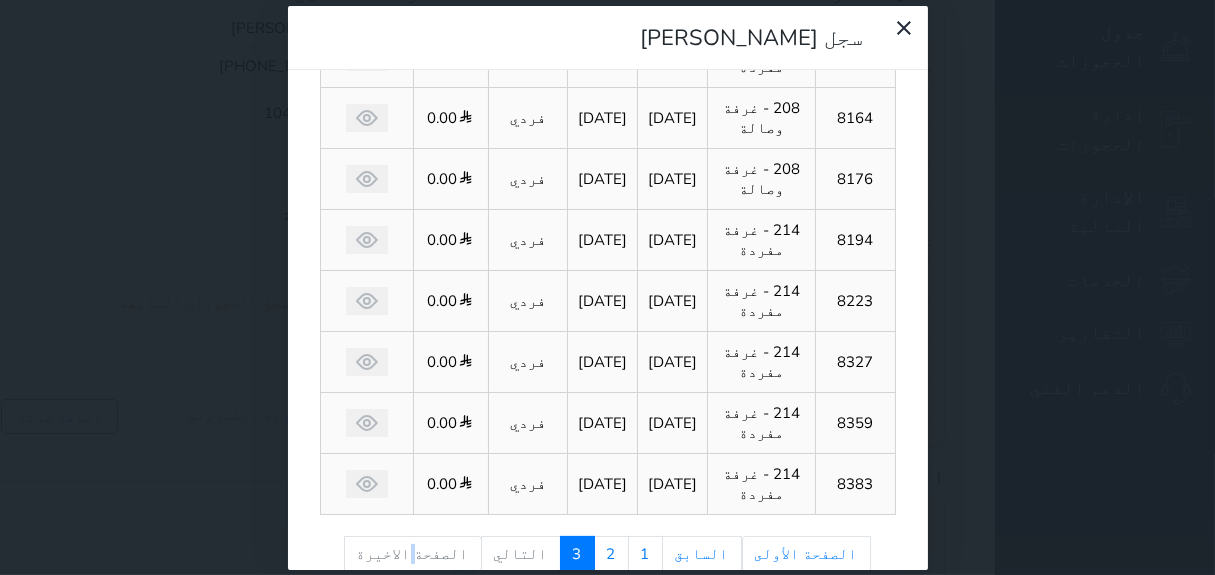 click on "الصفحة الاخيرة" at bounding box center (413, 554) 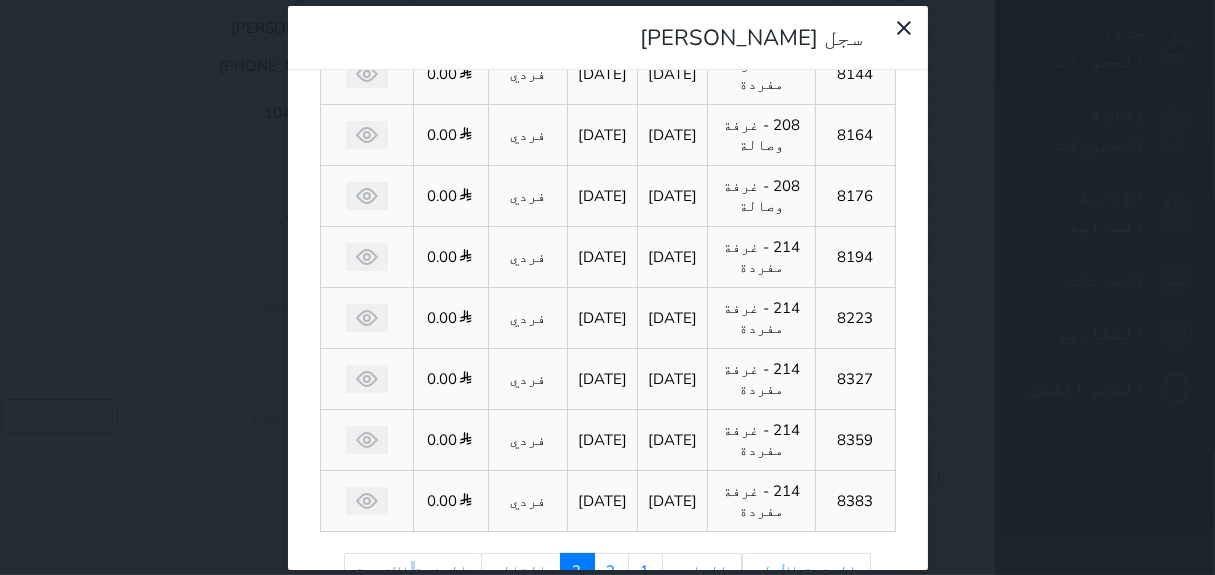 scroll, scrollTop: 288, scrollLeft: 0, axis: vertical 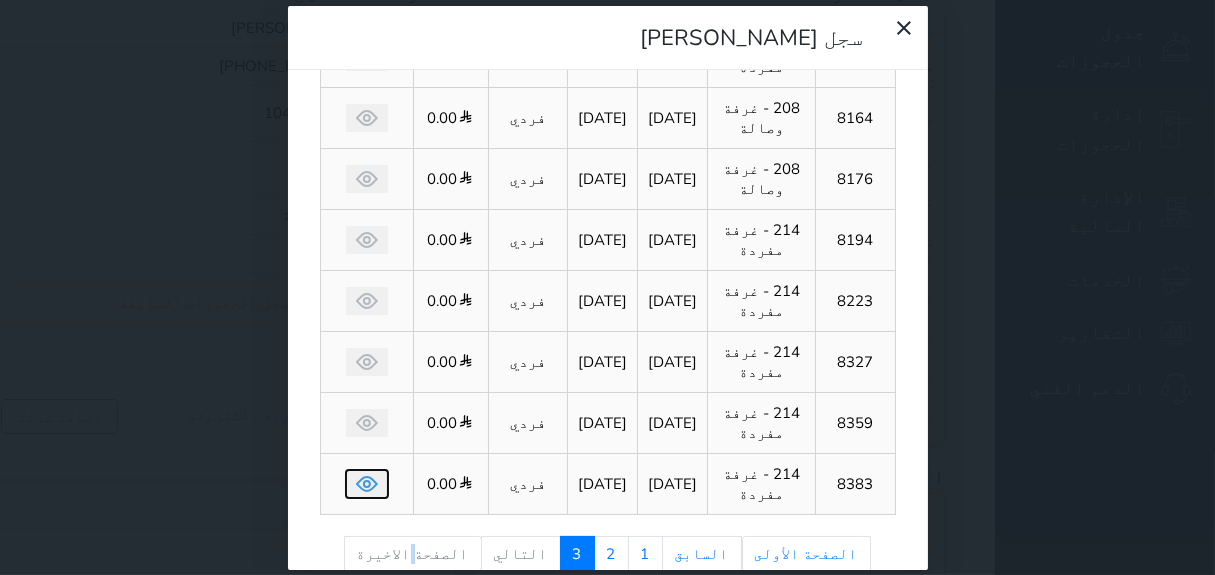 click 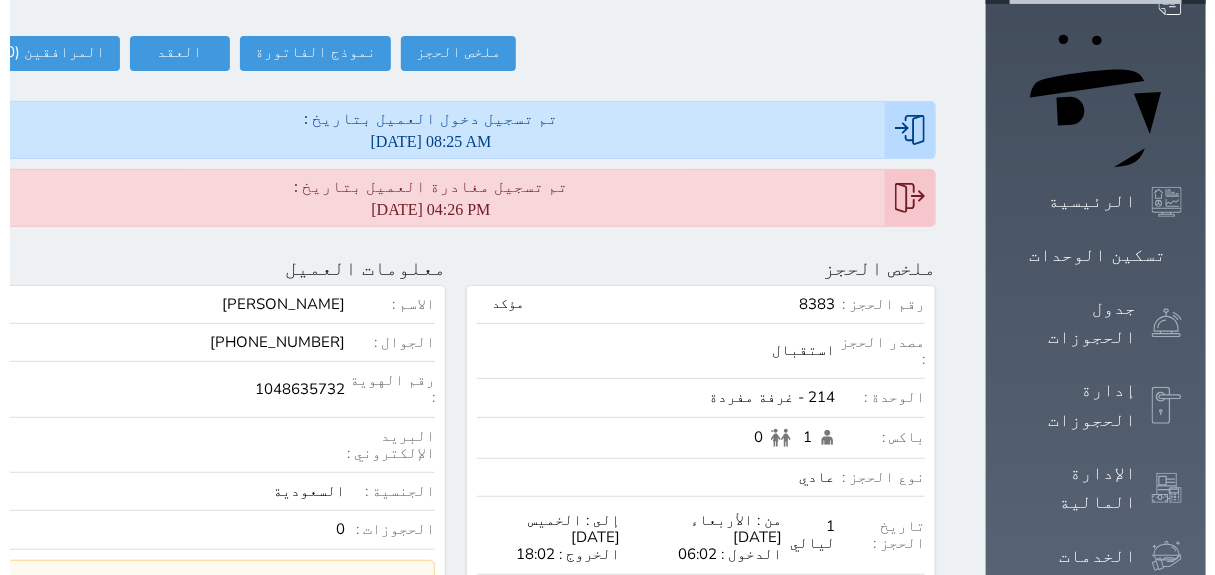 scroll, scrollTop: 222, scrollLeft: 0, axis: vertical 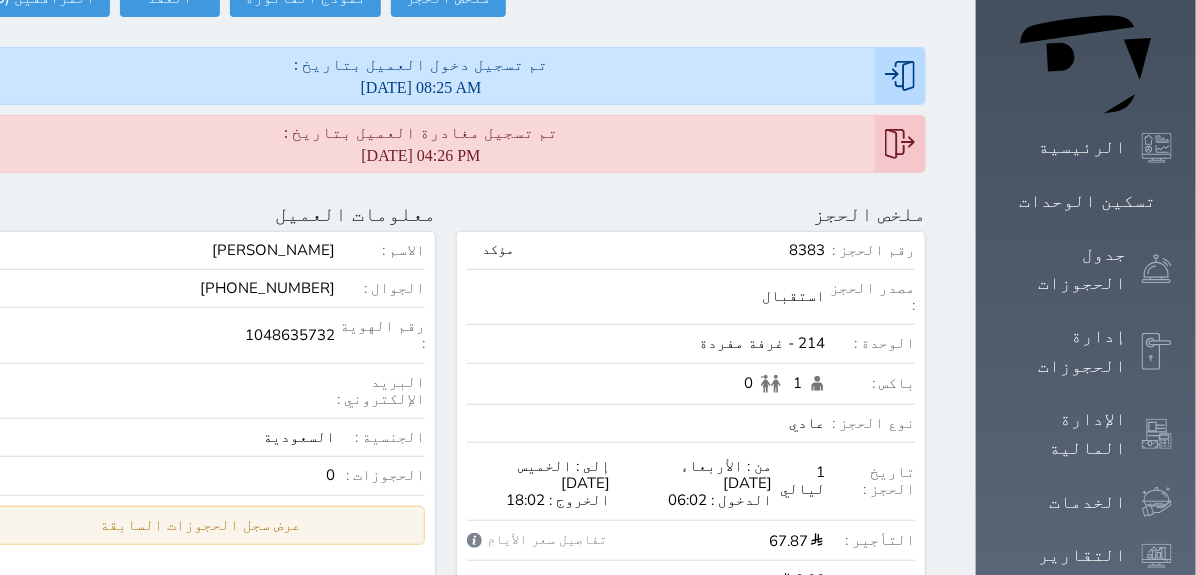 click on "عرض سجل الحجوزات السابقة" at bounding box center (201, 525) 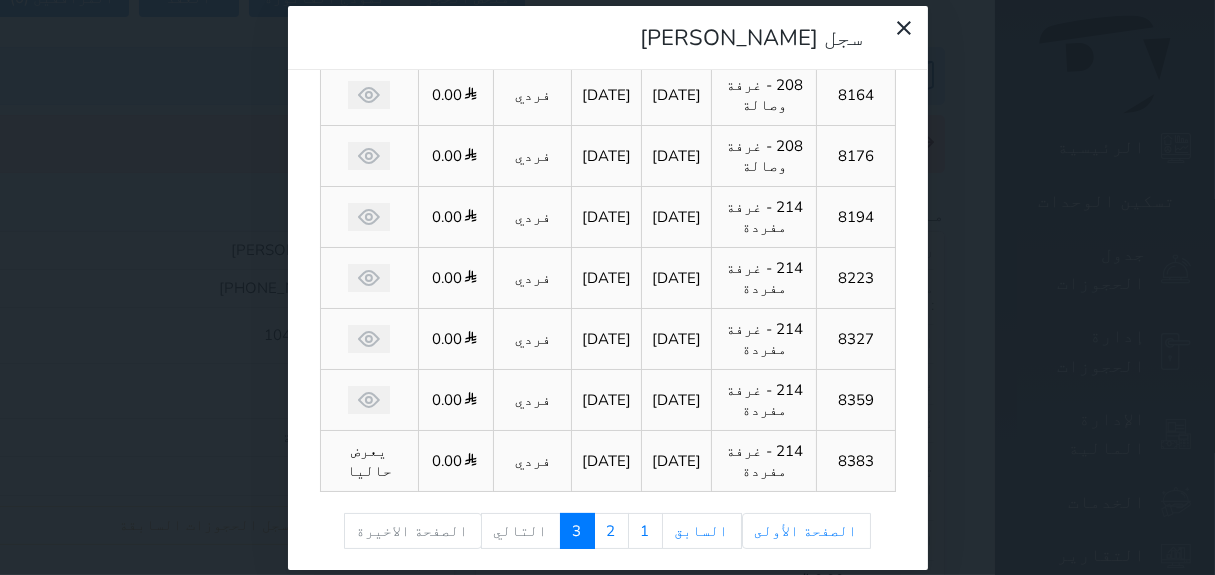 scroll, scrollTop: 348, scrollLeft: 0, axis: vertical 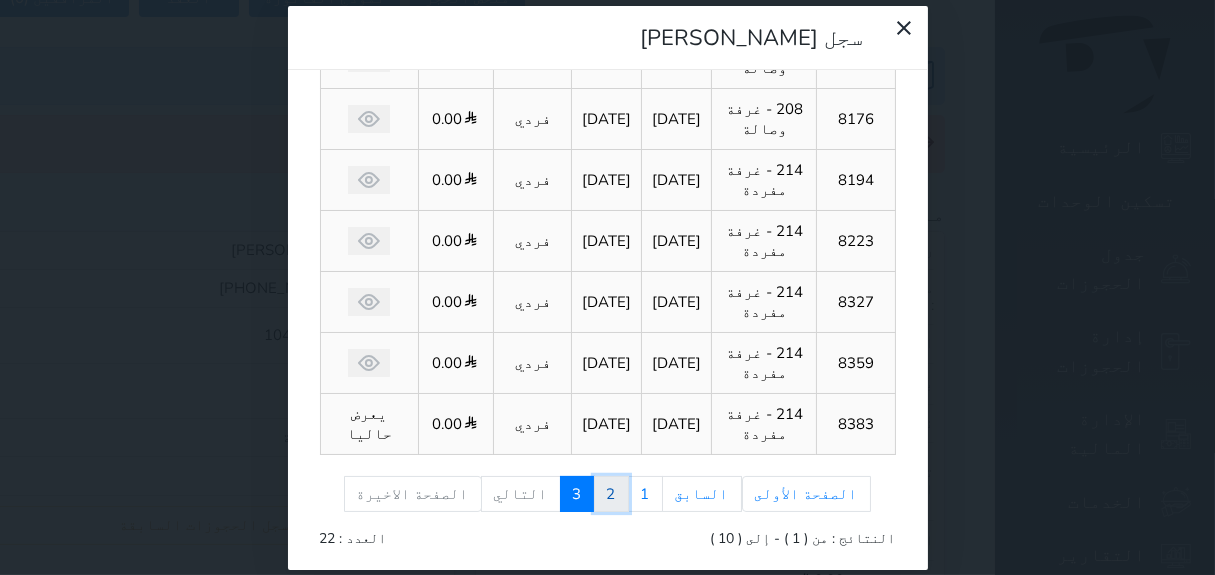 click on "2" at bounding box center [611, 494] 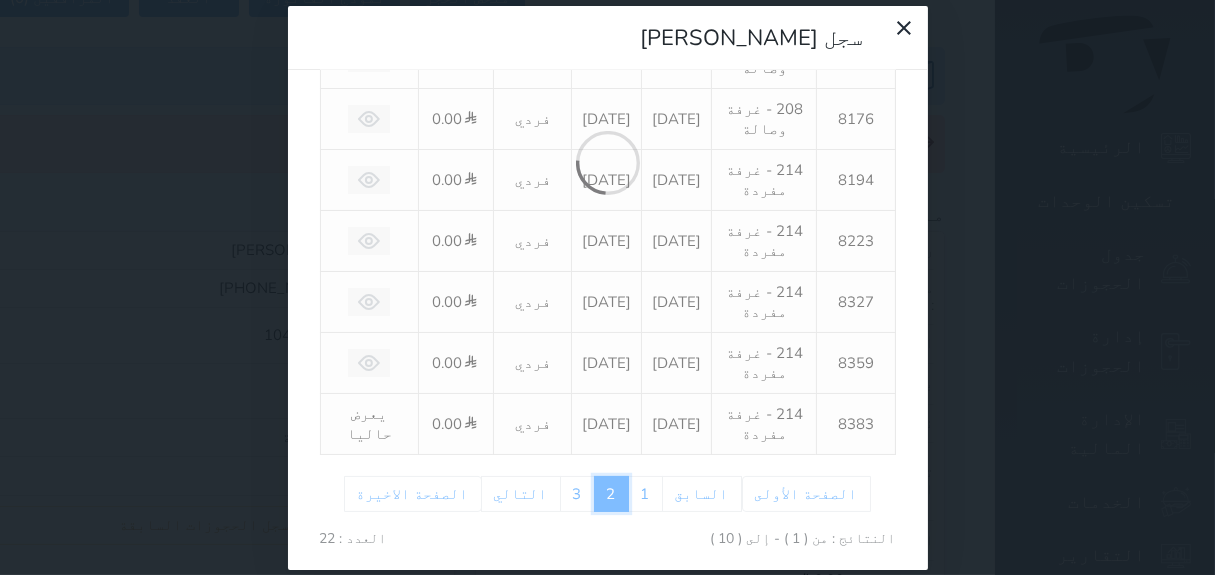 scroll, scrollTop: 288, scrollLeft: 0, axis: vertical 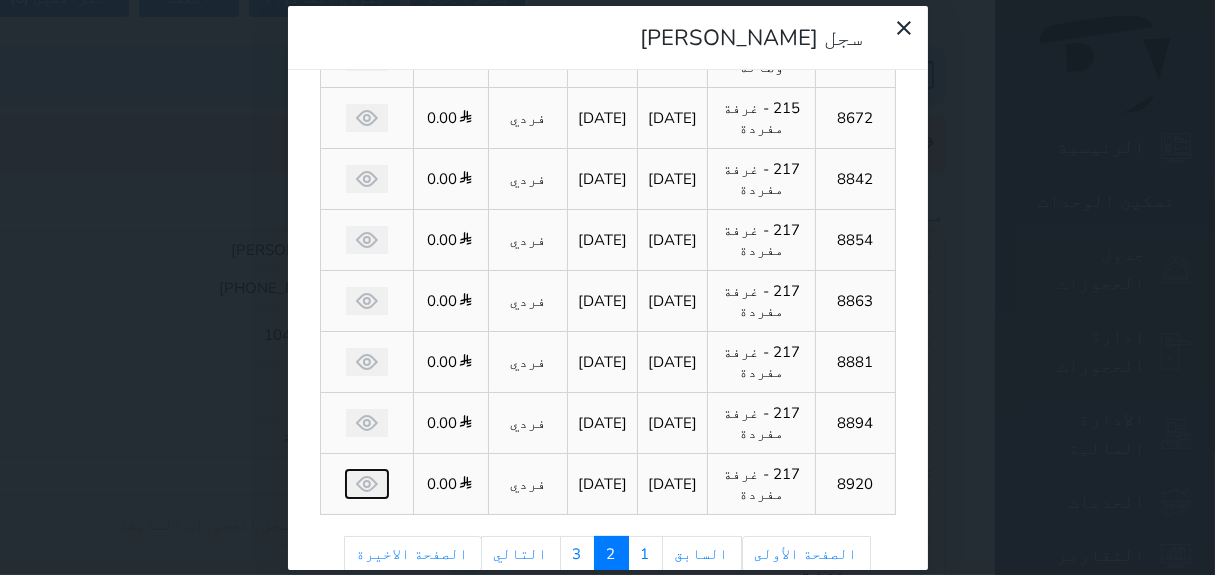 click 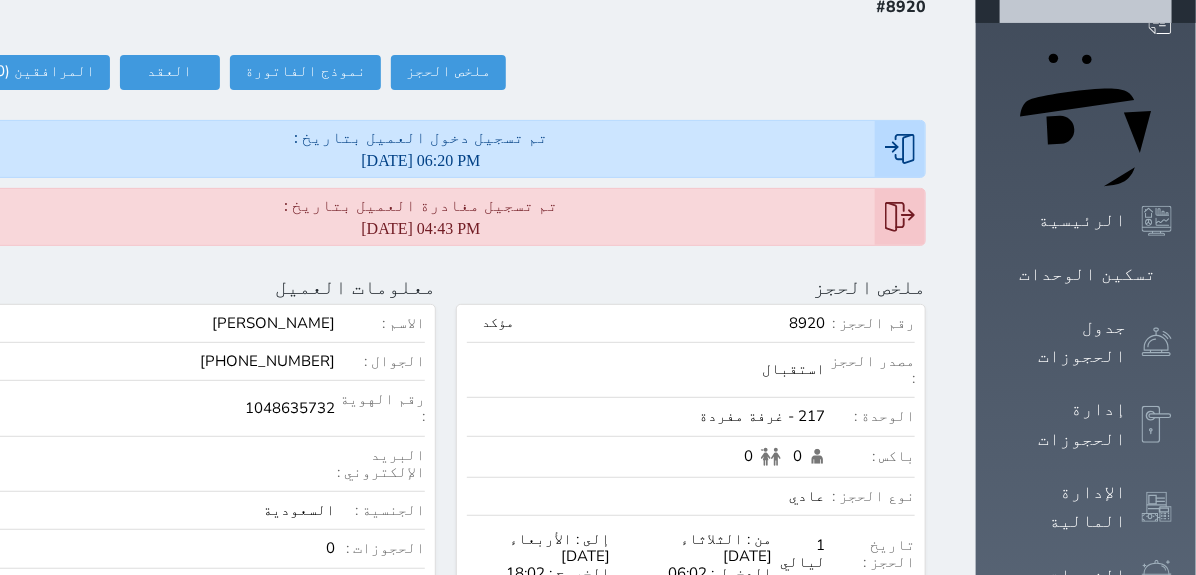 scroll, scrollTop: 111, scrollLeft: 0, axis: vertical 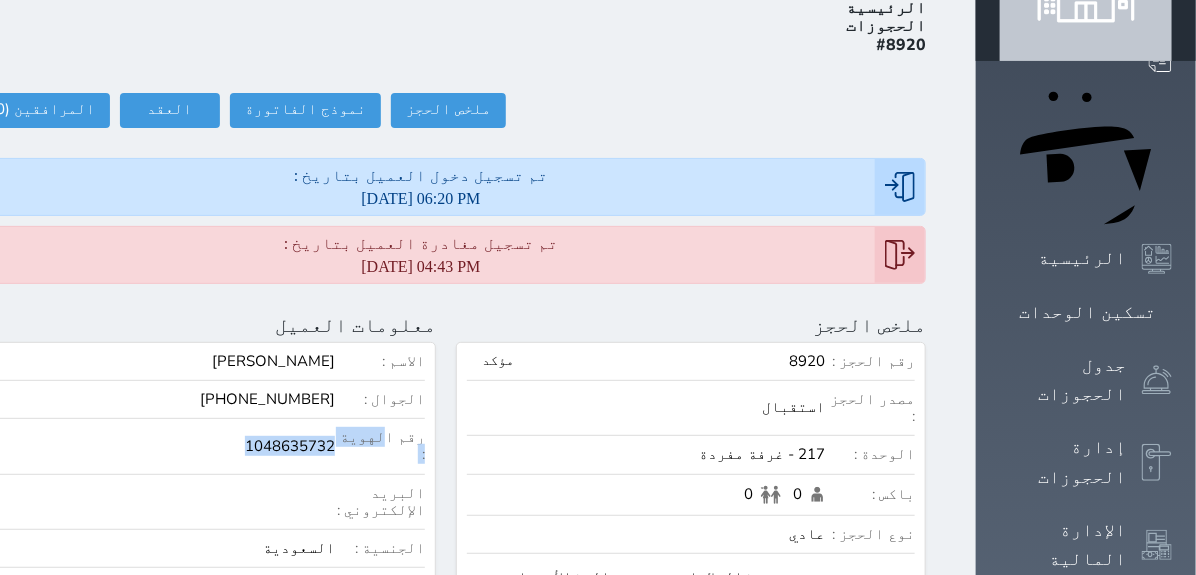 drag, startPoint x: 313, startPoint y: 367, endPoint x: 489, endPoint y: 356, distance: 176.34341 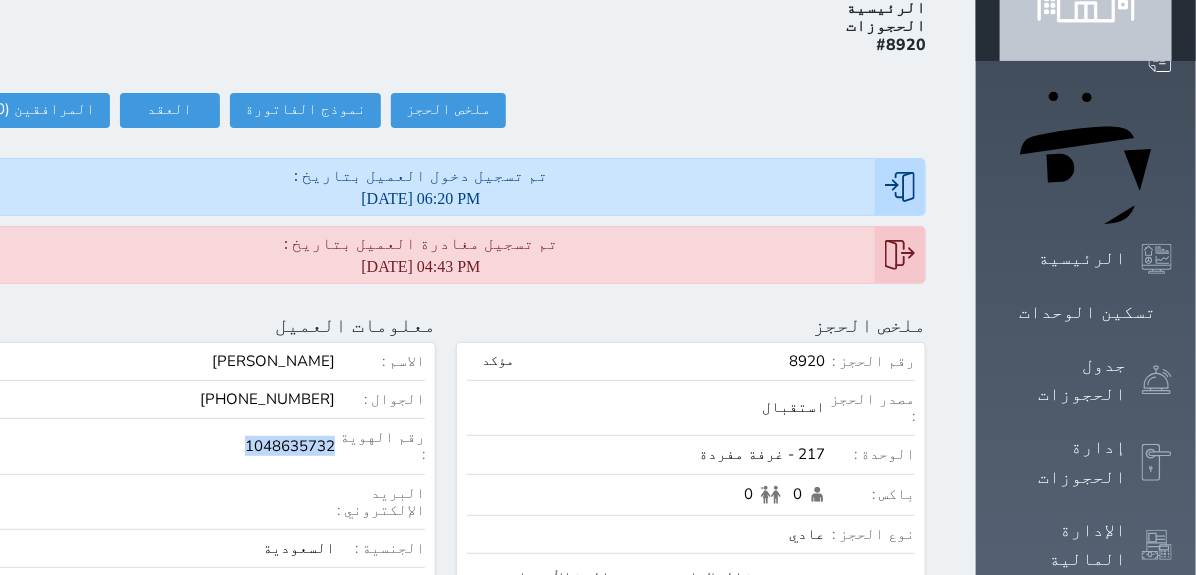drag, startPoint x: 424, startPoint y: 362, endPoint x: 318, endPoint y: 380, distance: 107.51744 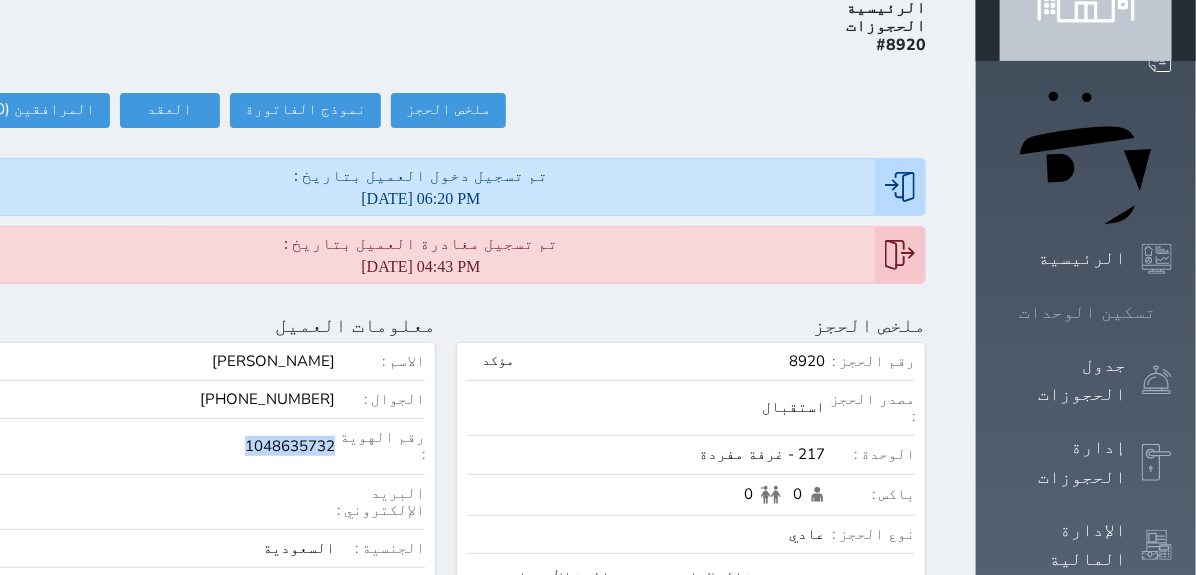 click at bounding box center (1172, 312) 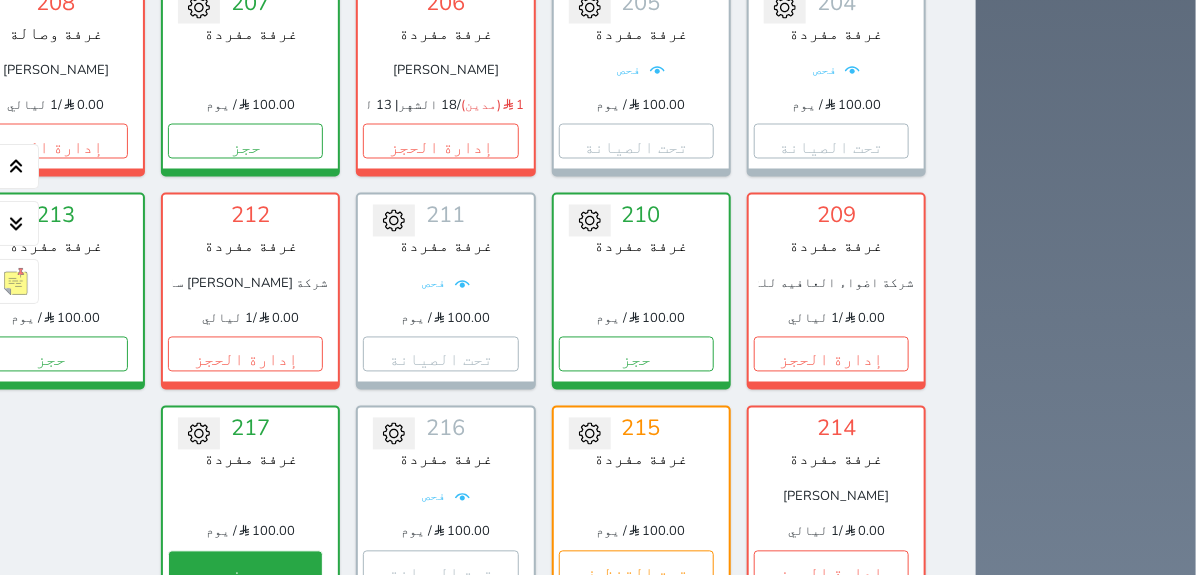 scroll, scrollTop: 1521, scrollLeft: 0, axis: vertical 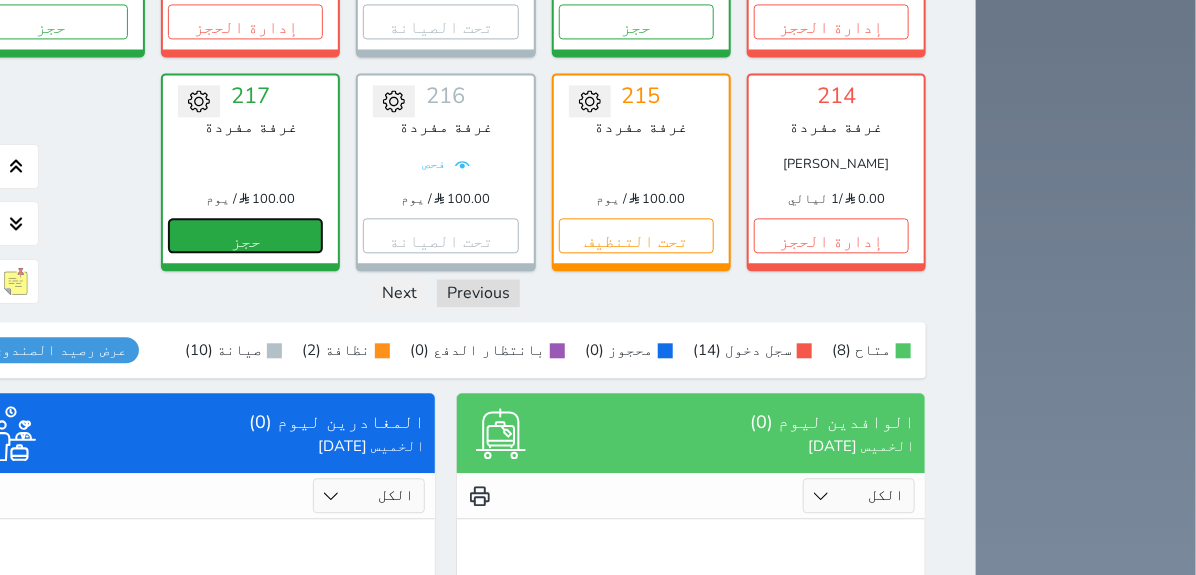click on "حجز" at bounding box center [245, 235] 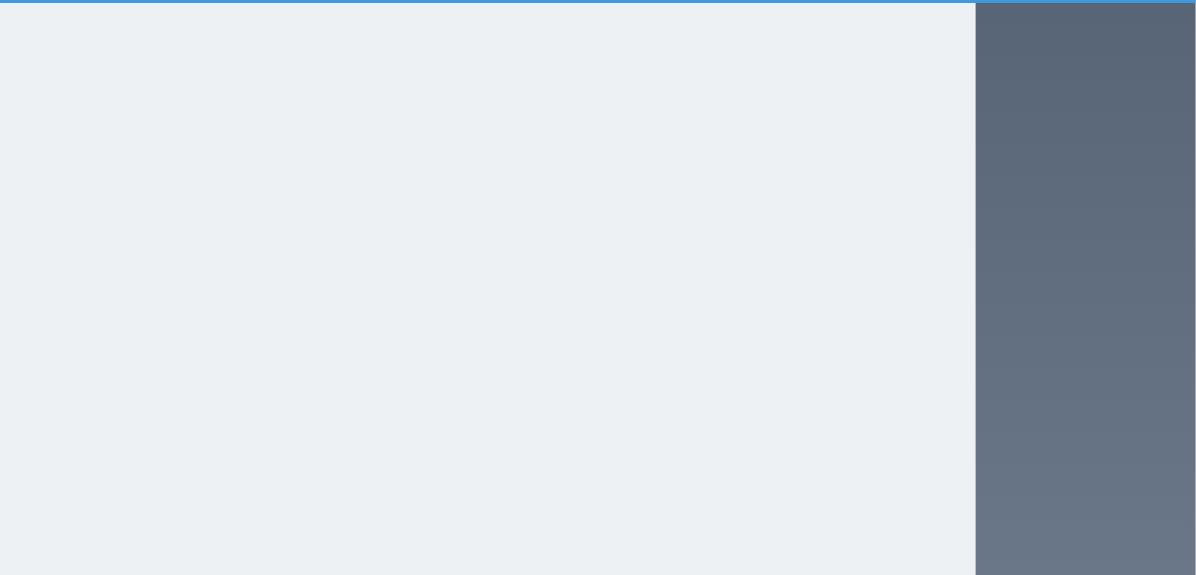 select on "1" 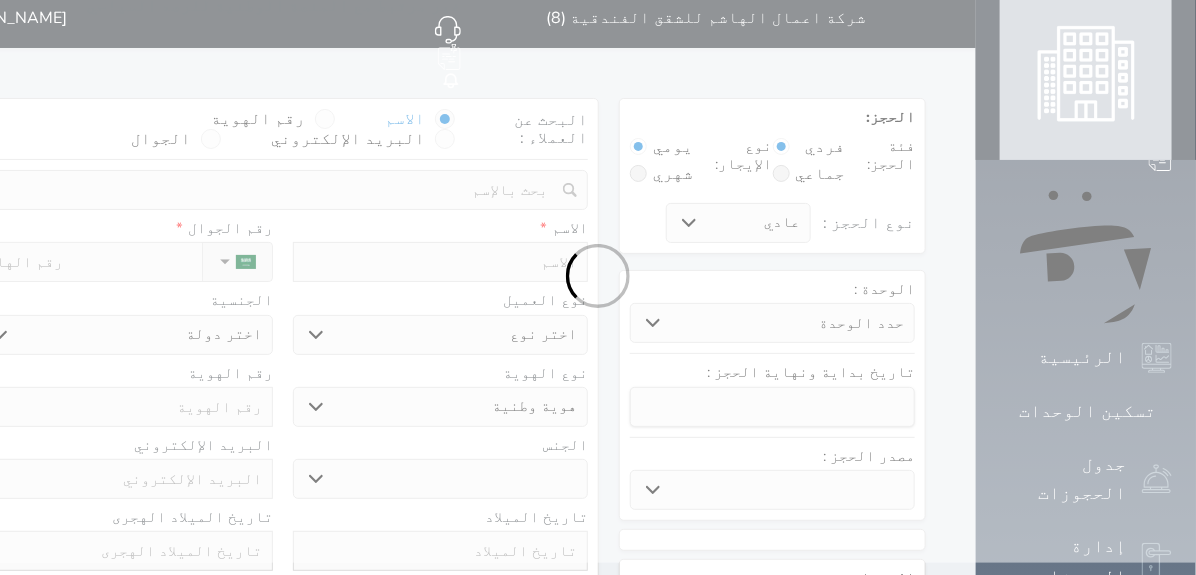 scroll, scrollTop: 0, scrollLeft: 0, axis: both 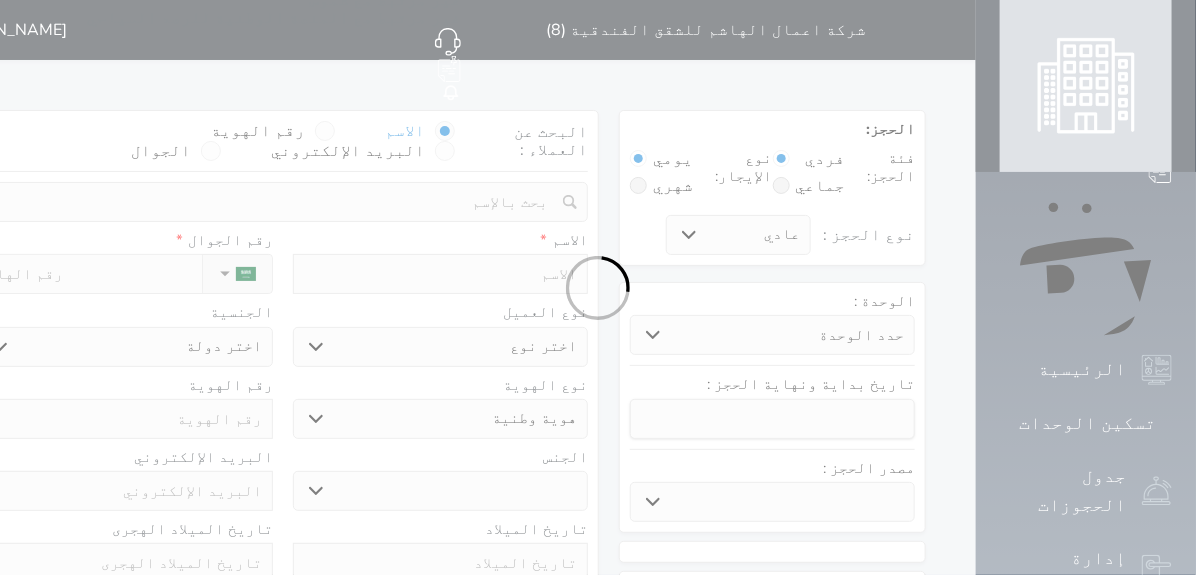 select 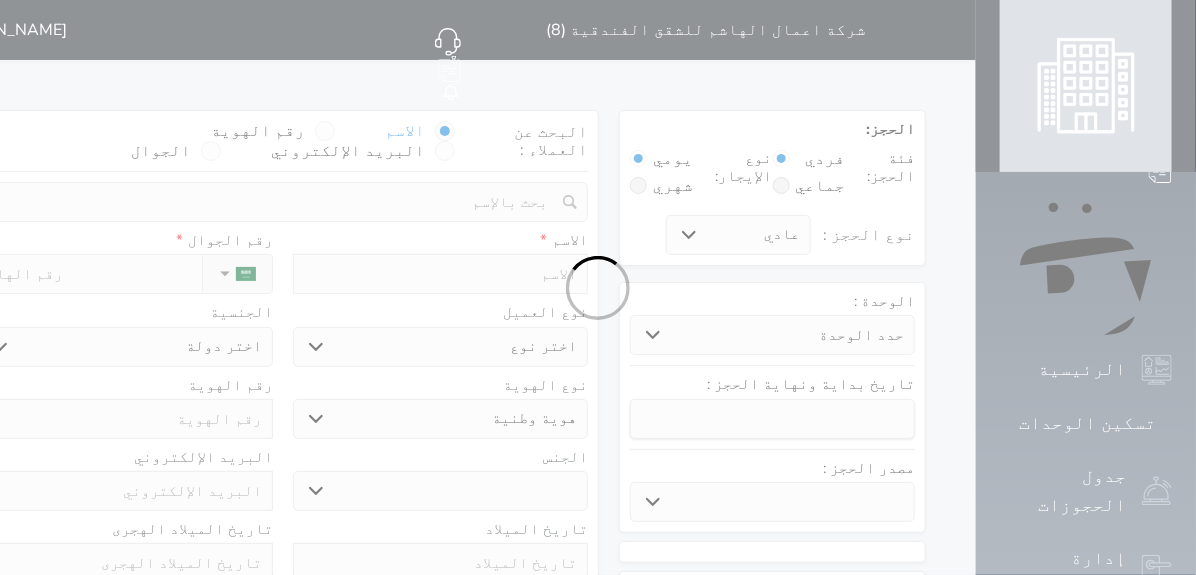 select 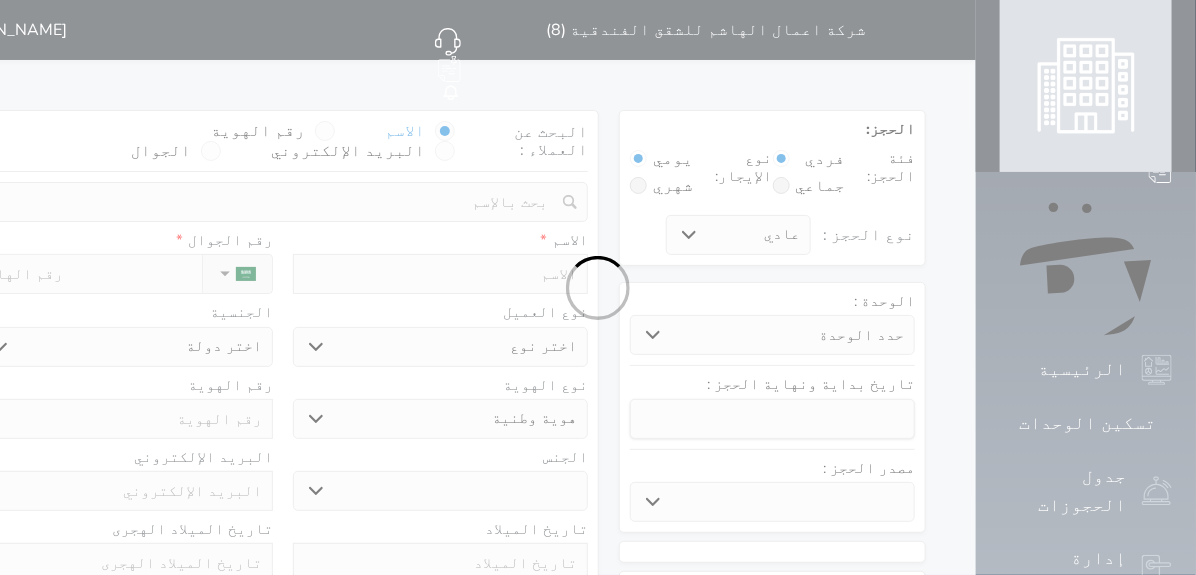 select 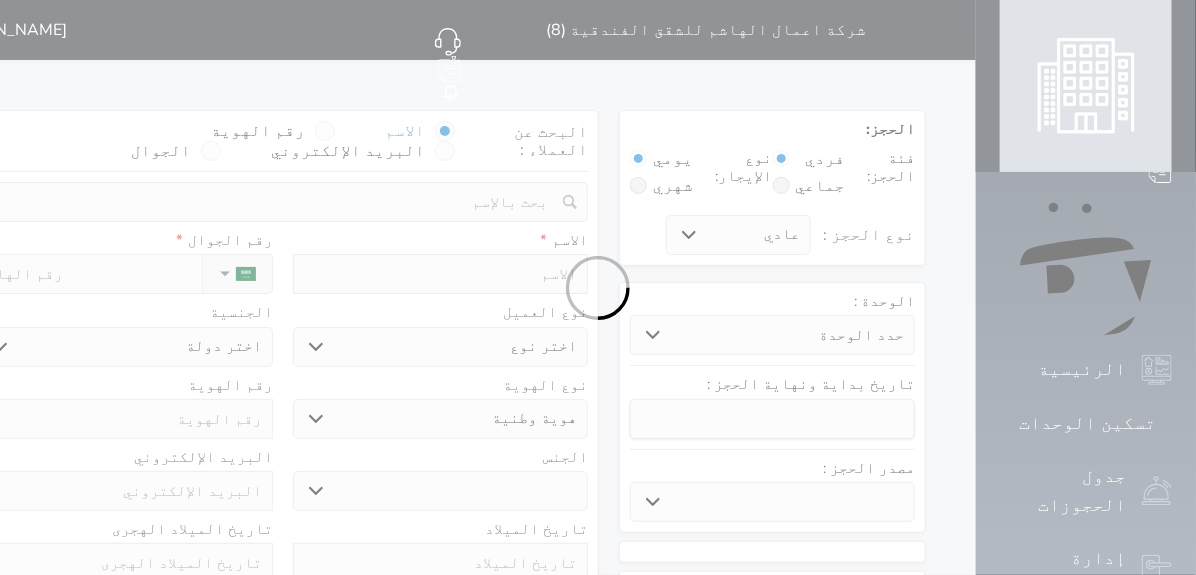 select 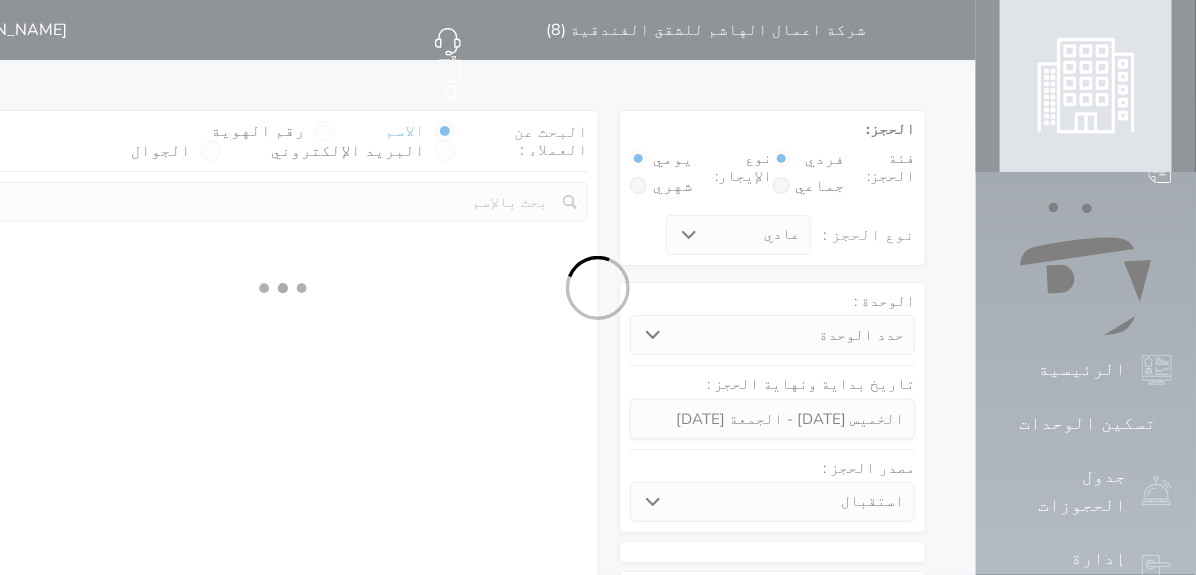 select 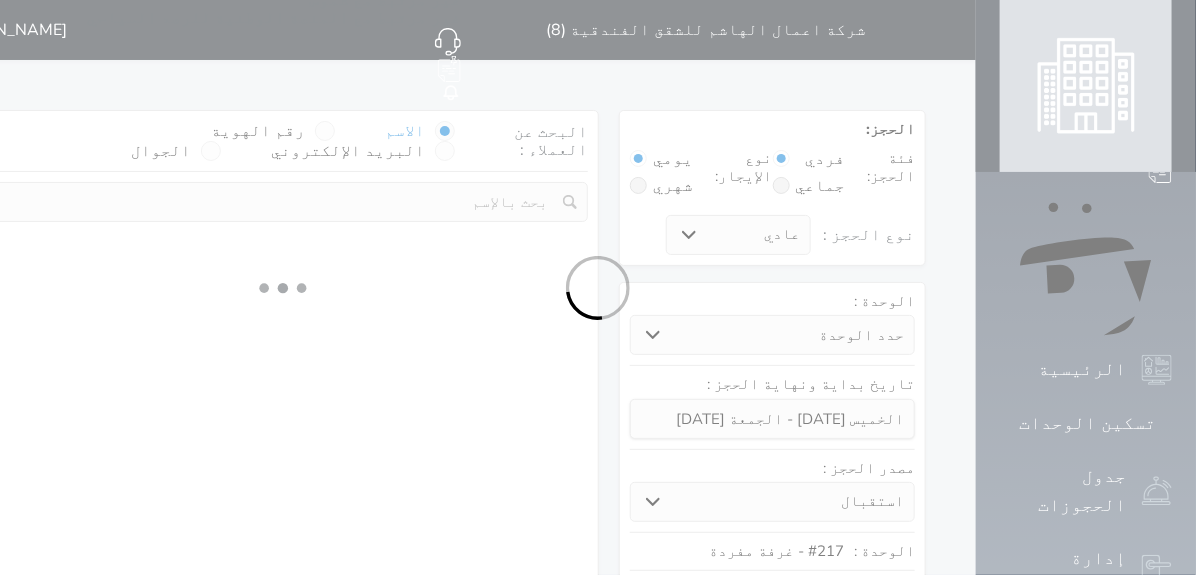 select on "1" 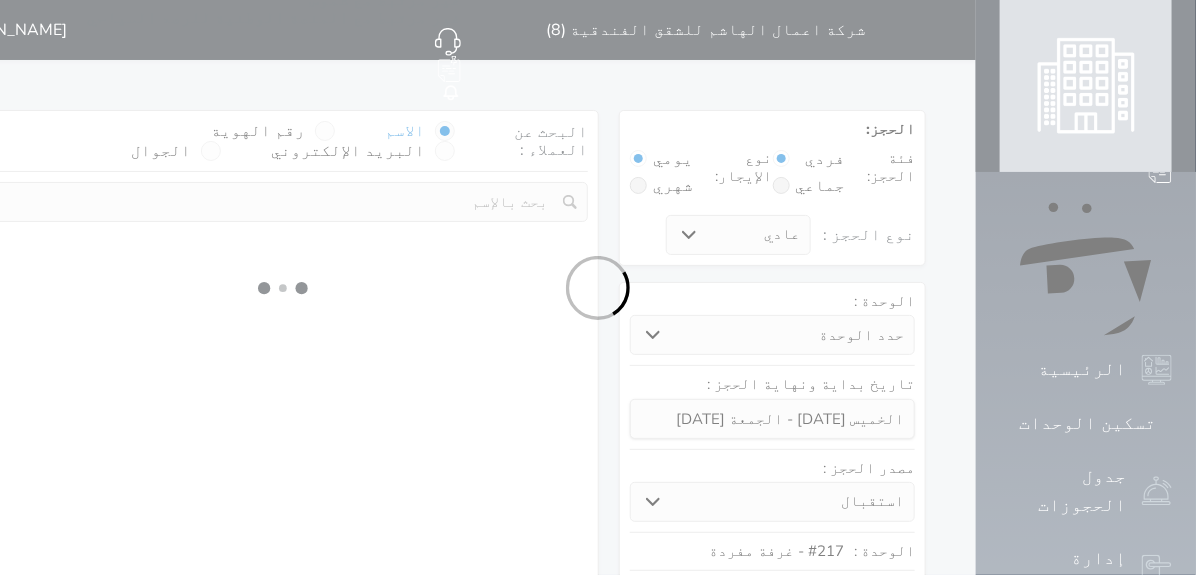 select on "113" 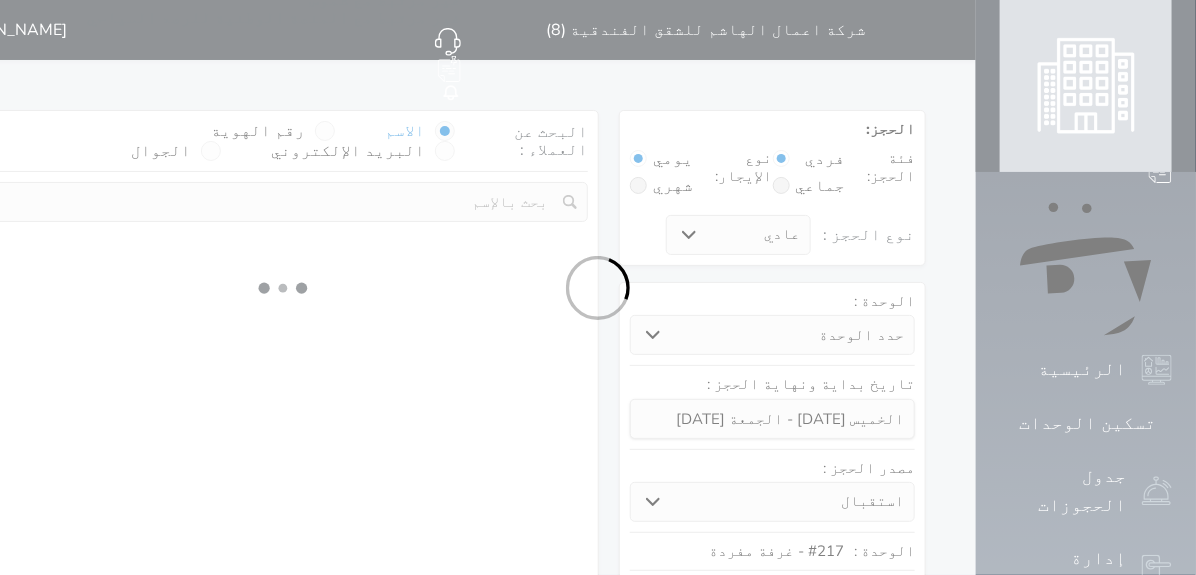 select on "1" 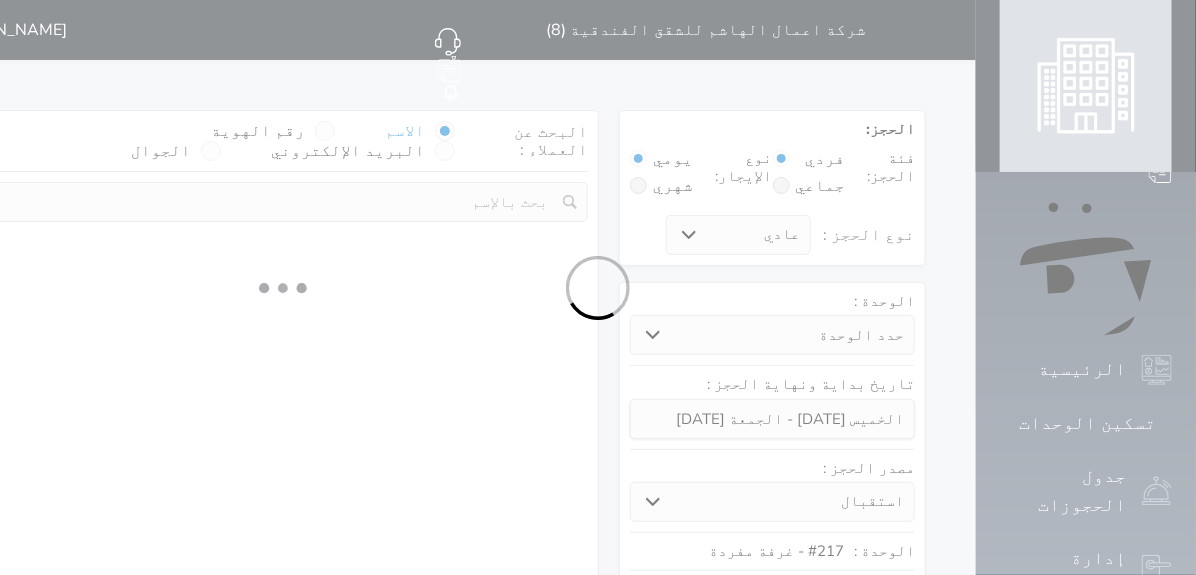 select 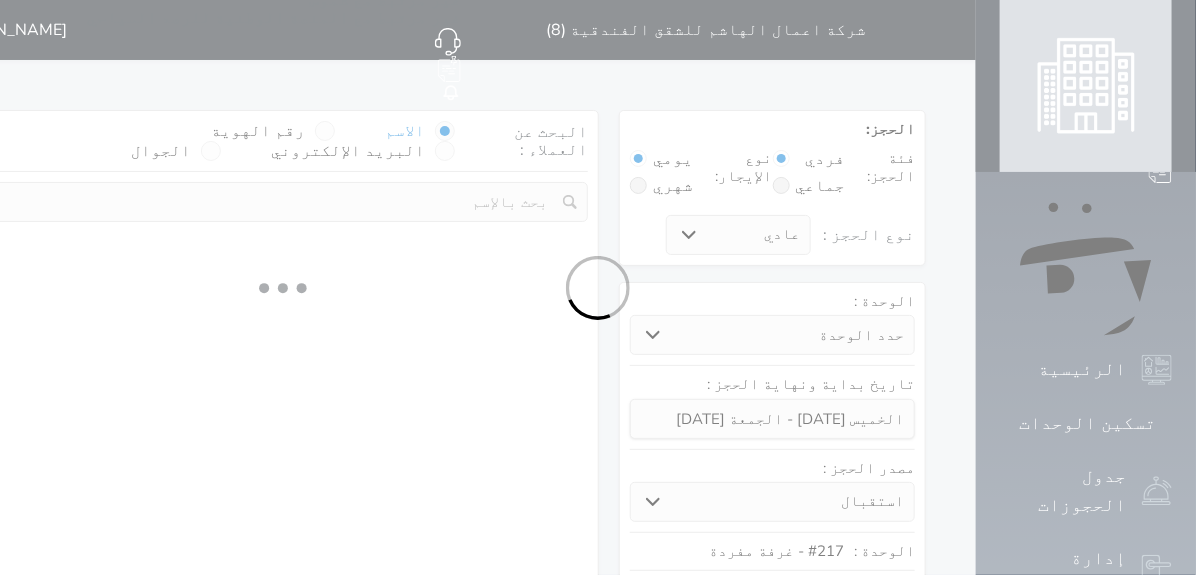 select on "7" 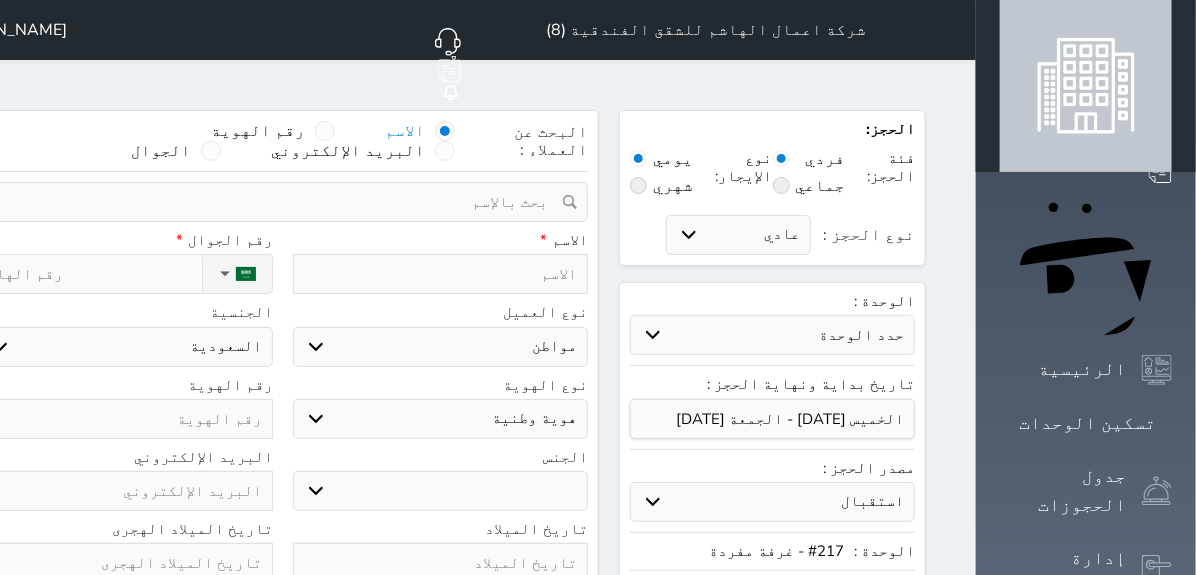 click on "رقم الهوية" at bounding box center (258, 131) 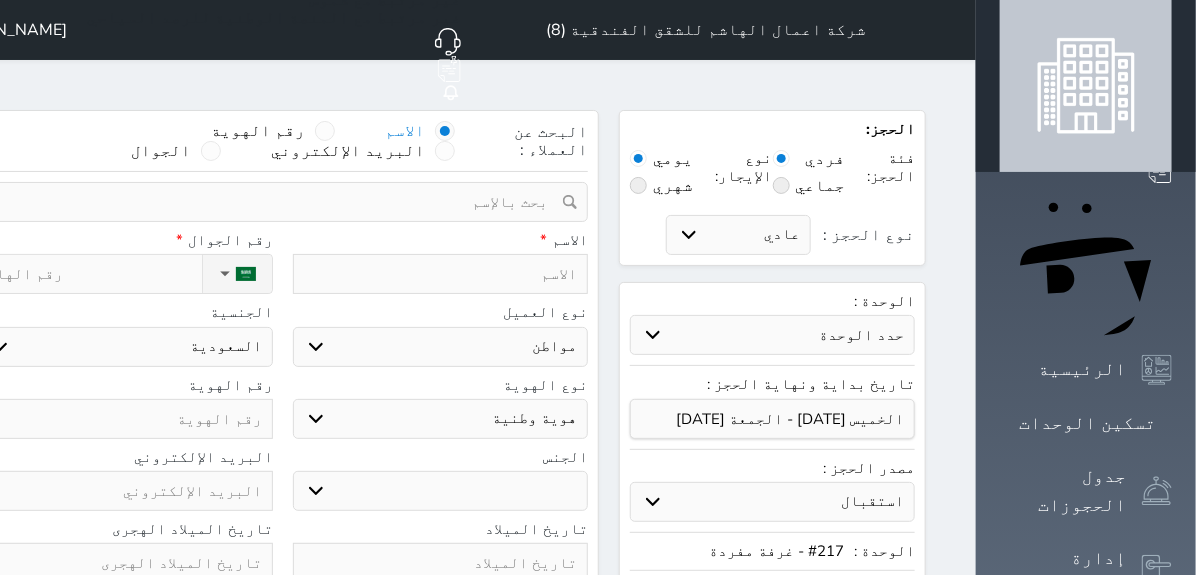 click on "رقم الهوية" at bounding box center [305, 141] 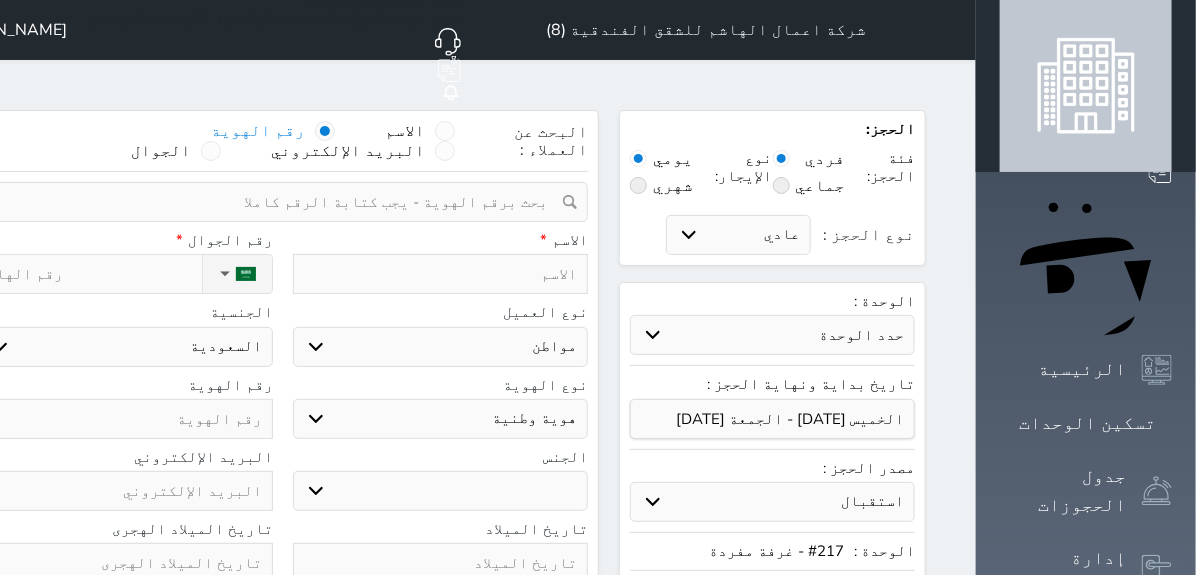 select 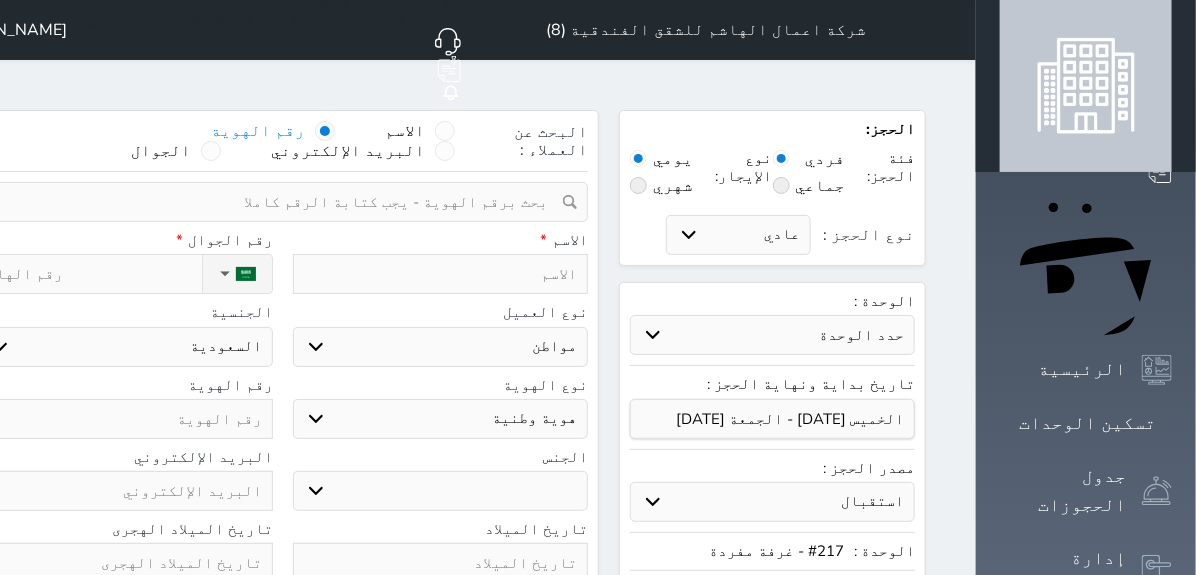 click at bounding box center (275, 202) 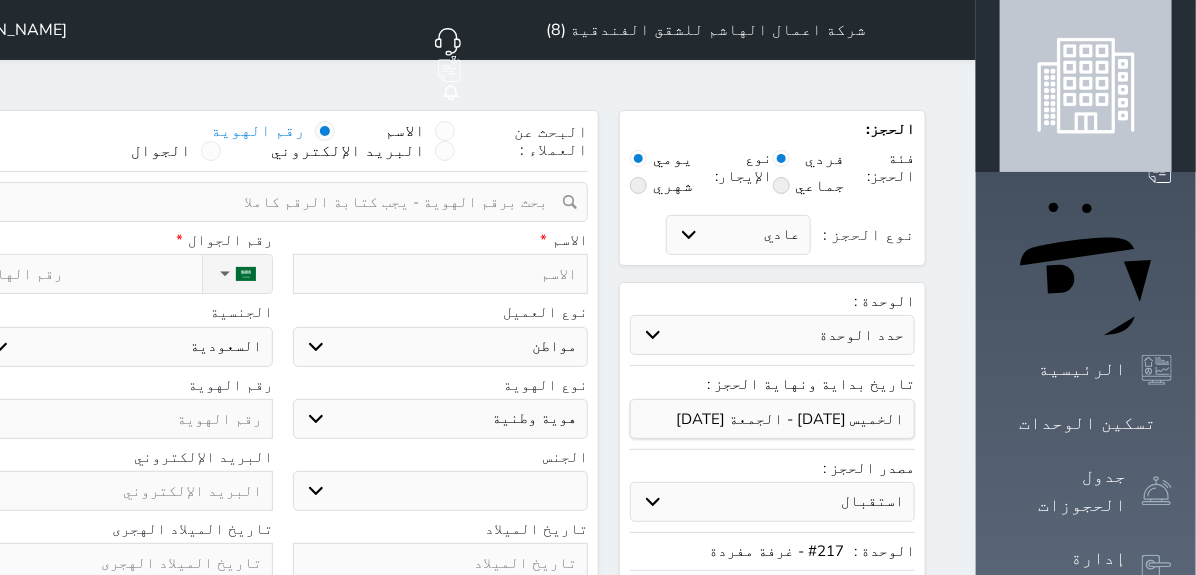 drag, startPoint x: 428, startPoint y: 139, endPoint x: 411, endPoint y: 141, distance: 17.117243 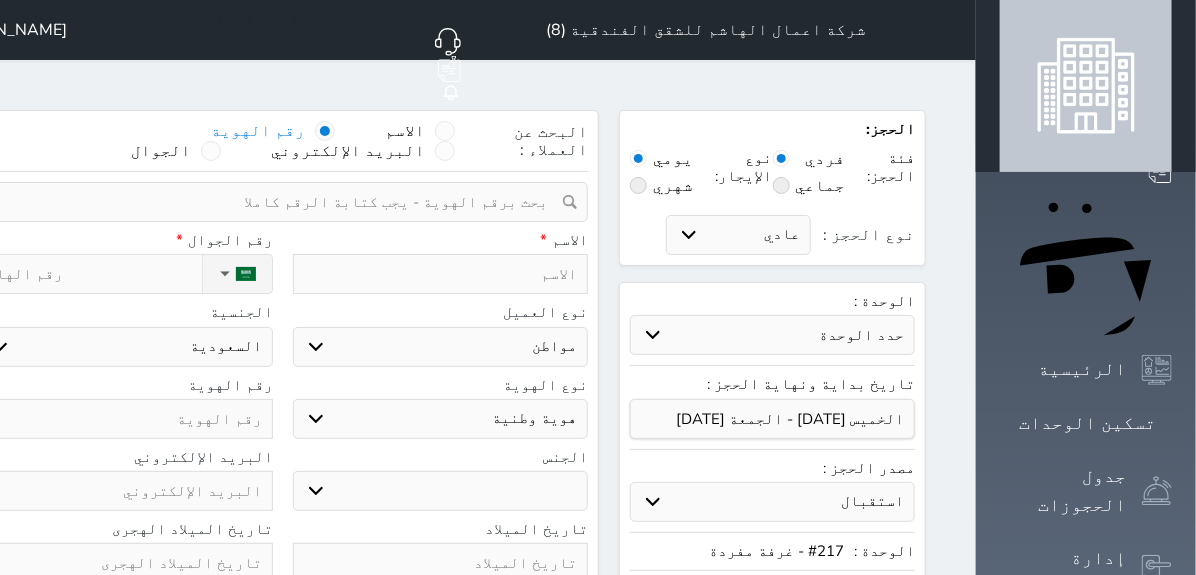 paste on "1048635732" 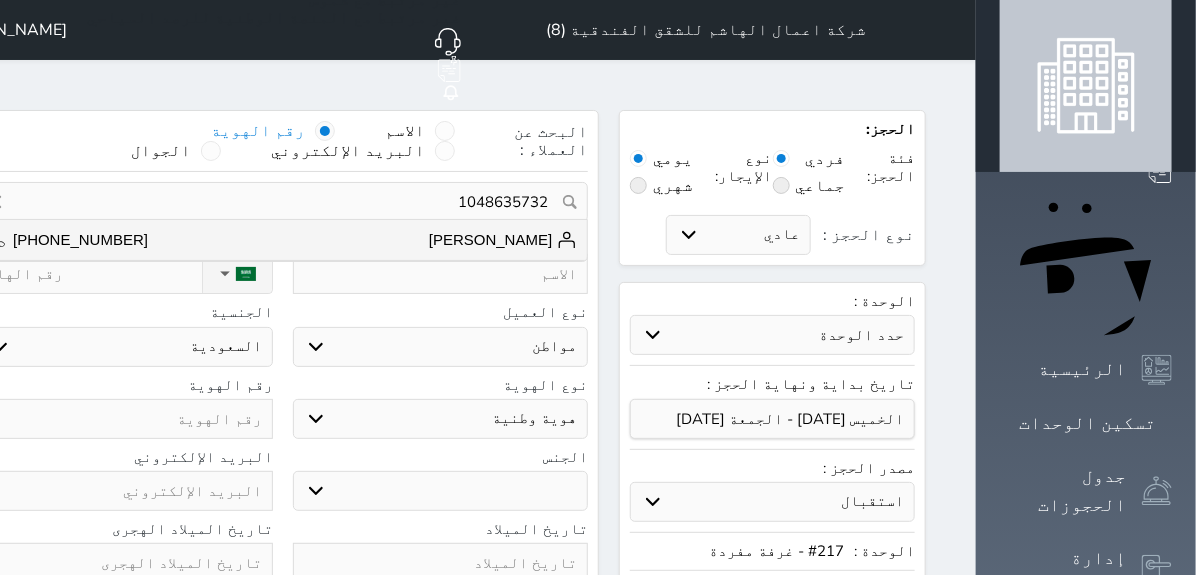 click on "[PERSON_NAME]   [PHONE_NUMBER]" at bounding box center (282, 240) 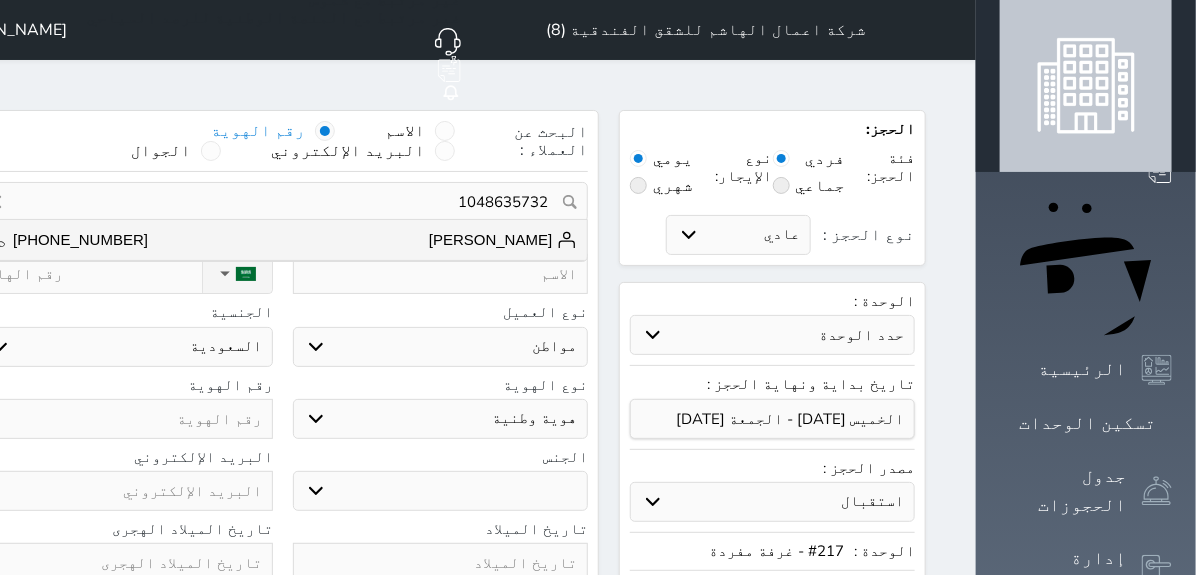 type on "[PERSON_NAME]  ||  [PHONE_NUMBER]" 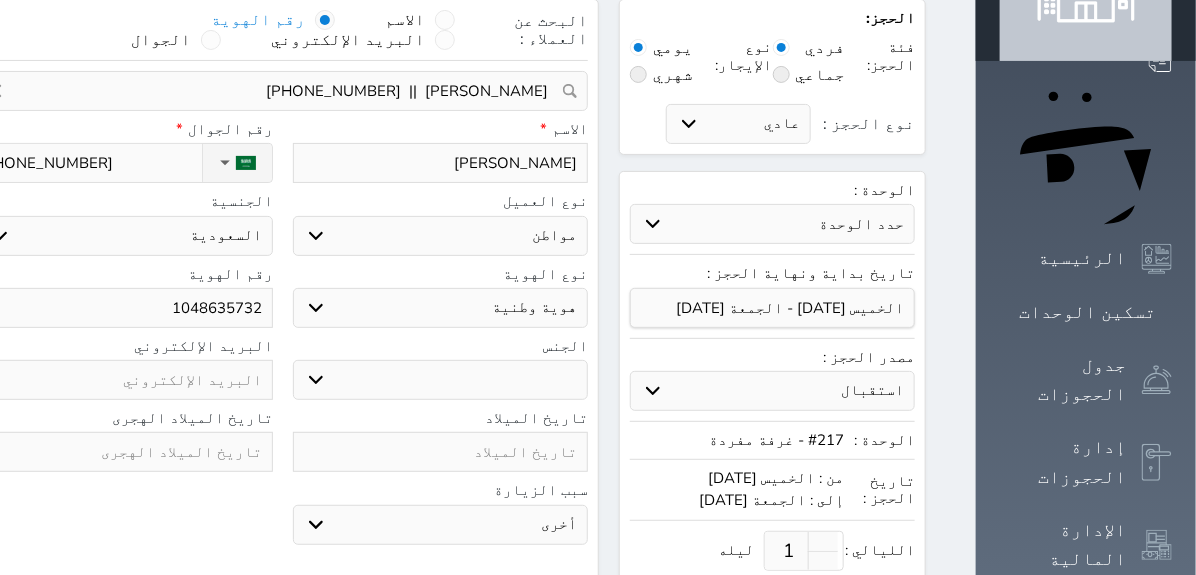 select 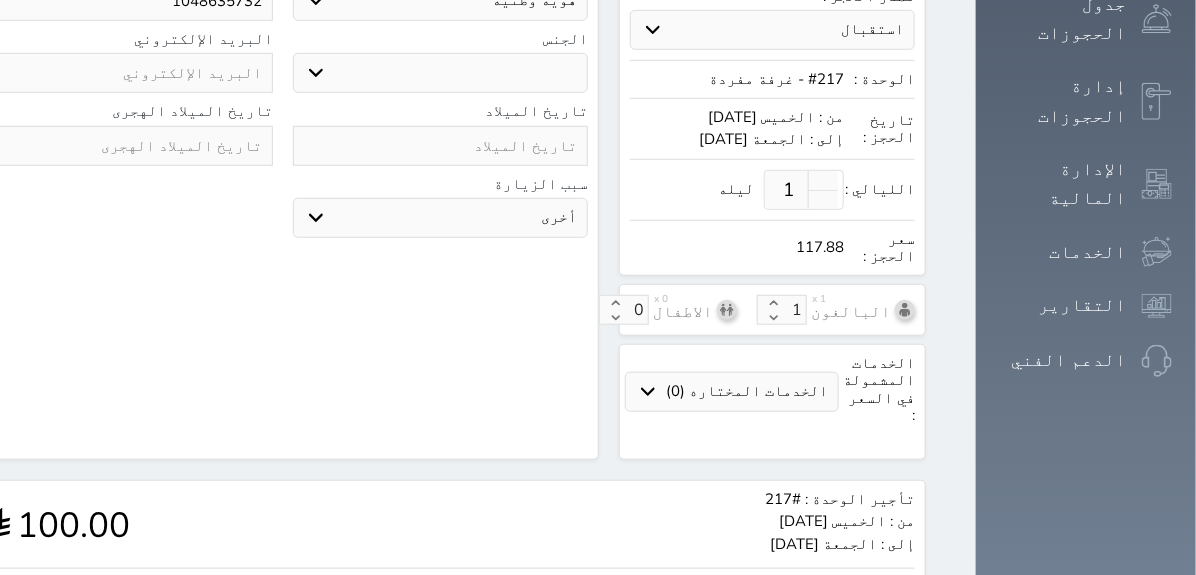 scroll, scrollTop: 555, scrollLeft: 0, axis: vertical 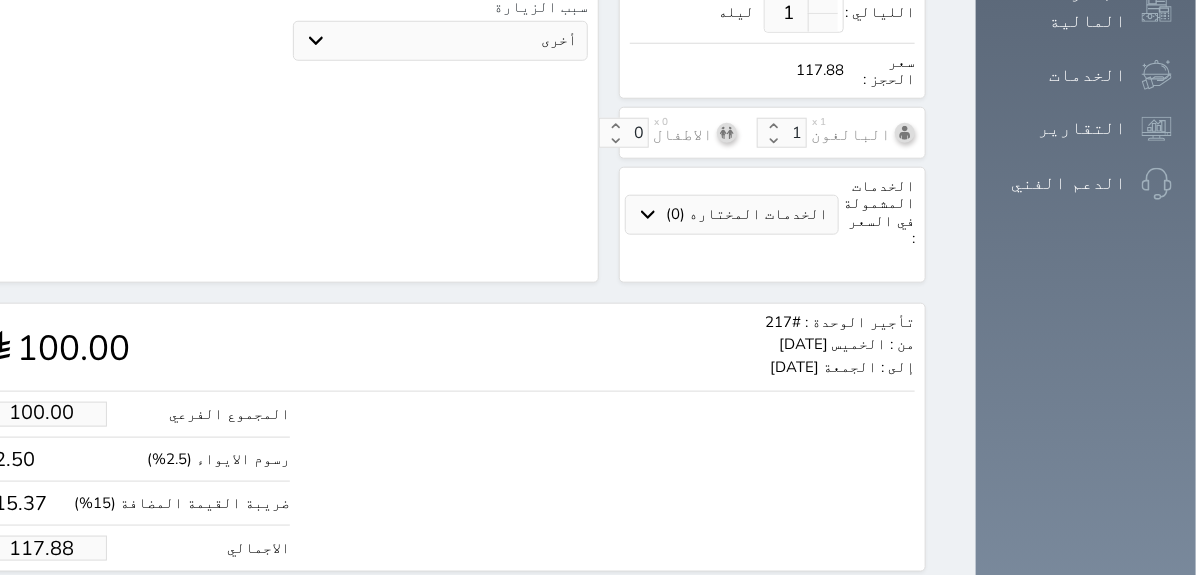 click on "117.88" at bounding box center [42, 548] 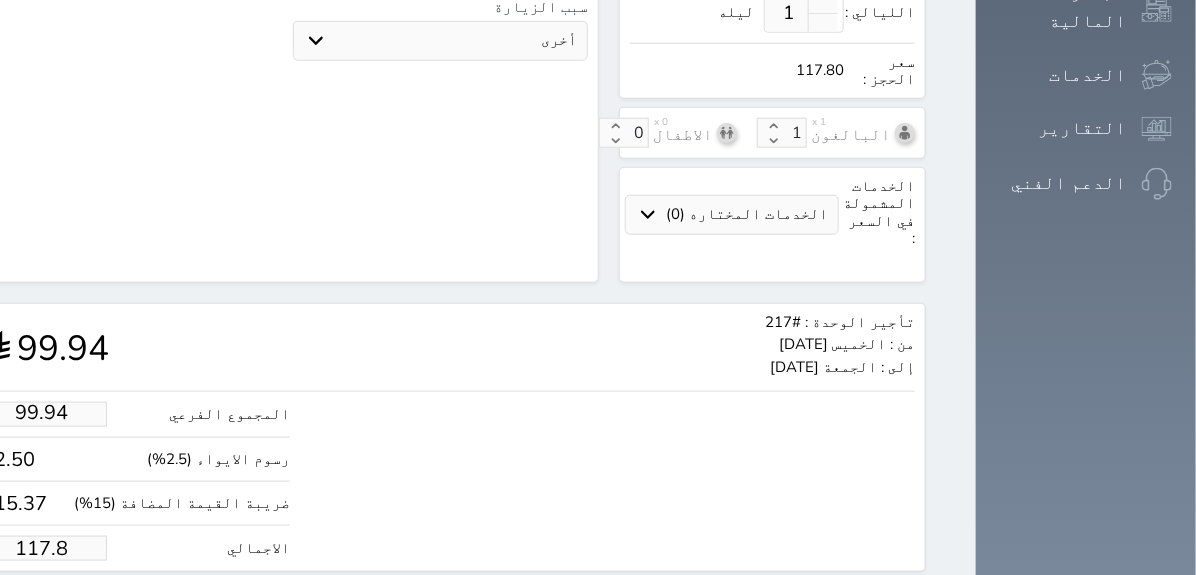 type on "117" 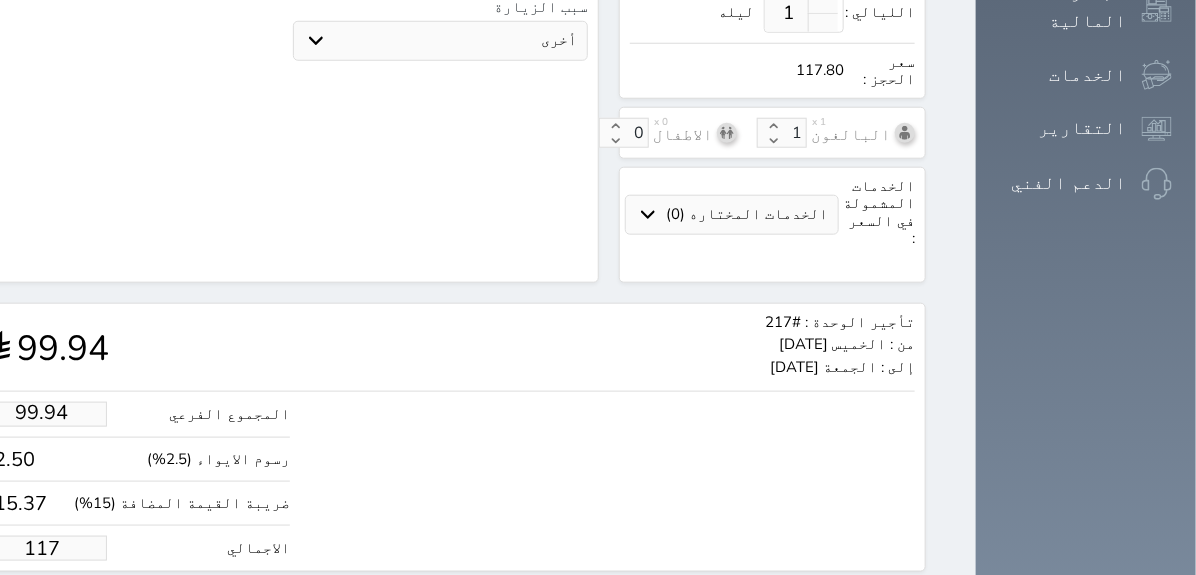 type on "9.33" 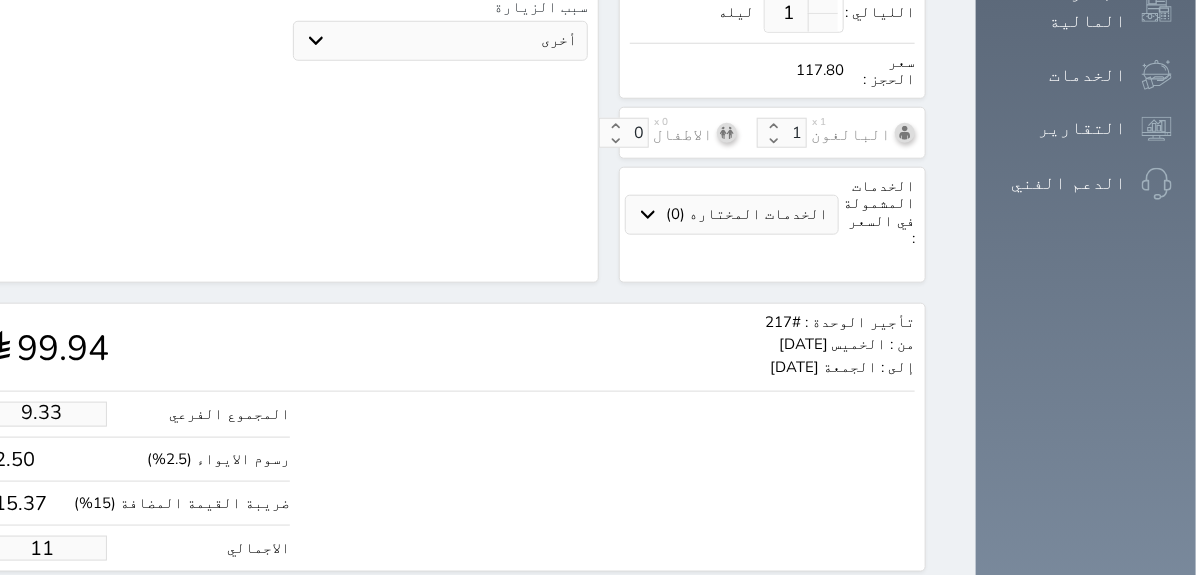 type on "1.00" 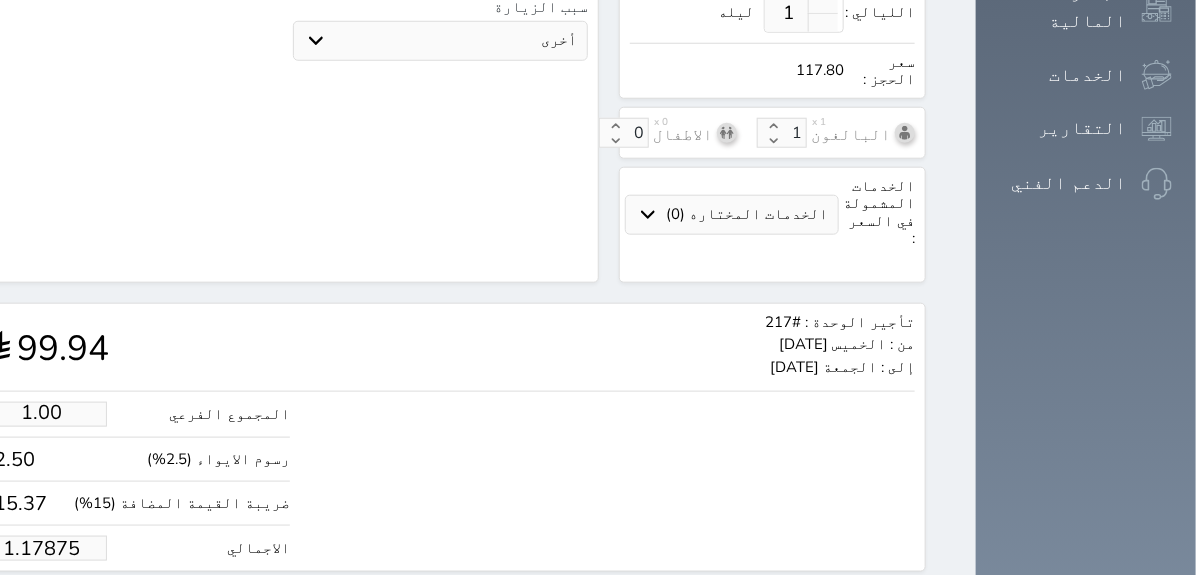 type on "1.1787" 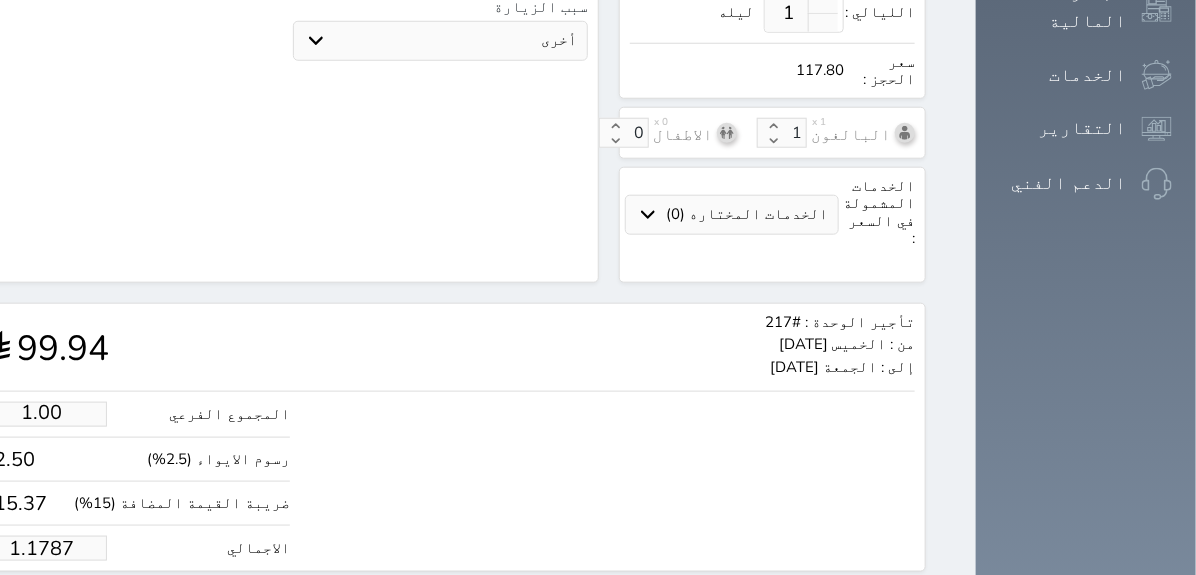 type on "1.178" 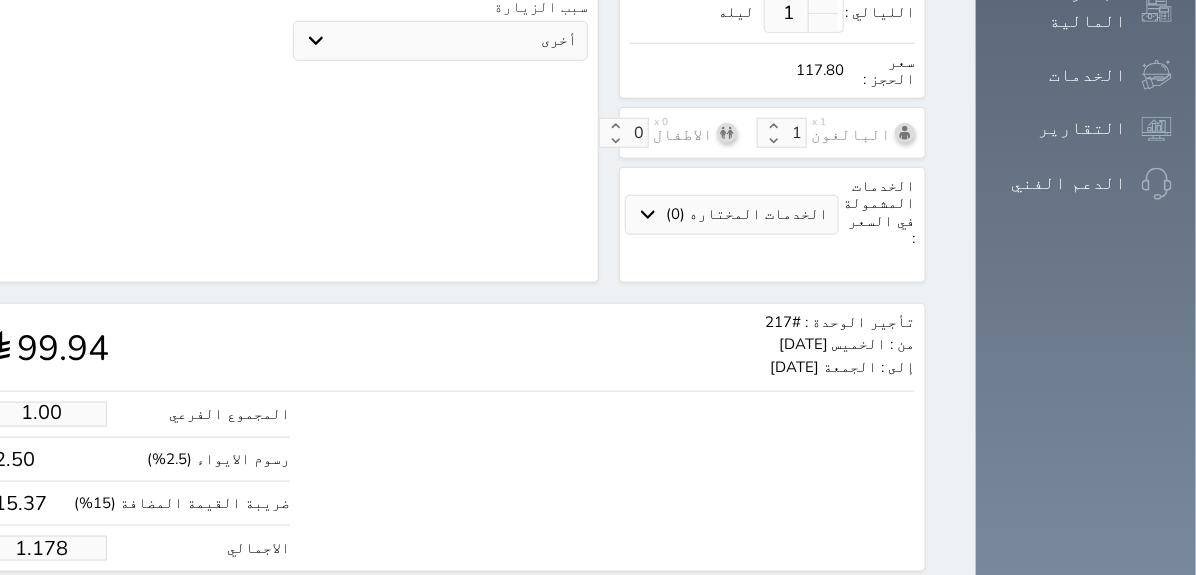 select 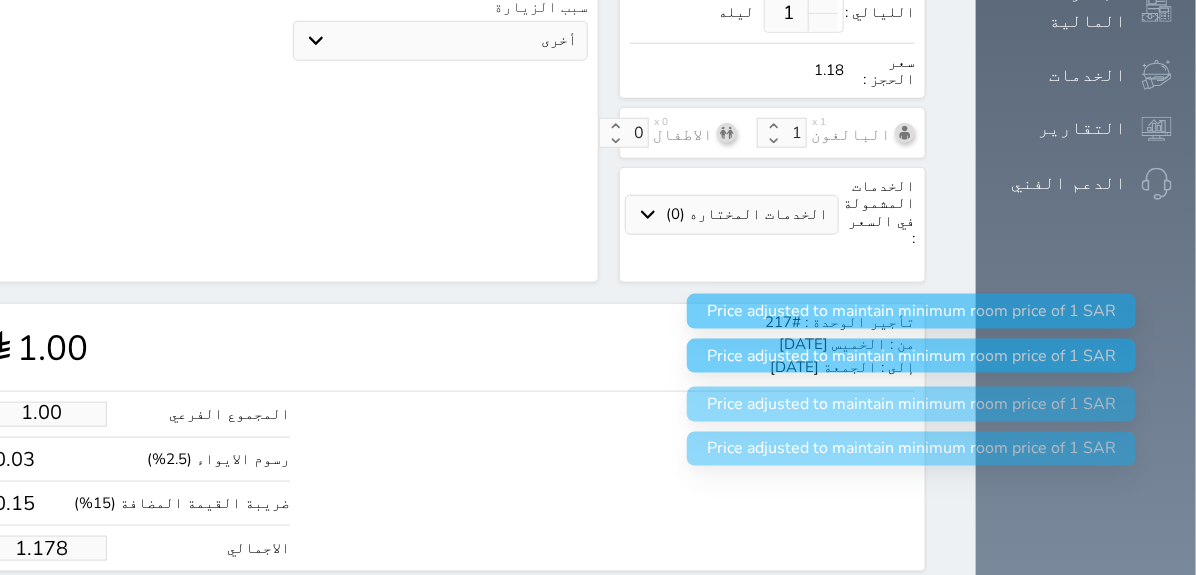type on "1.17" 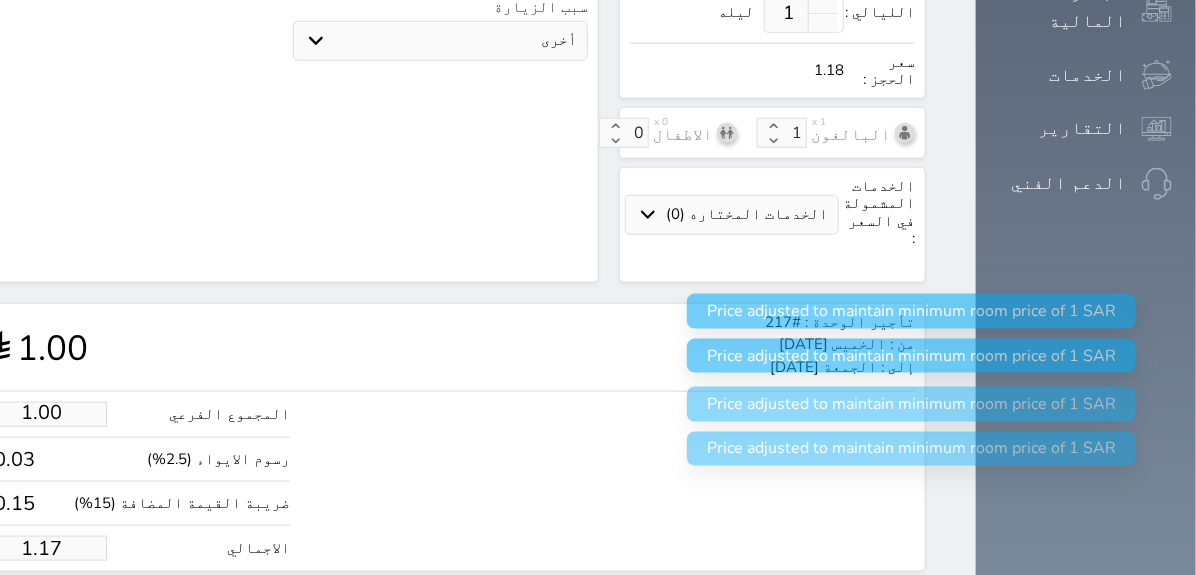 type on "1.1" 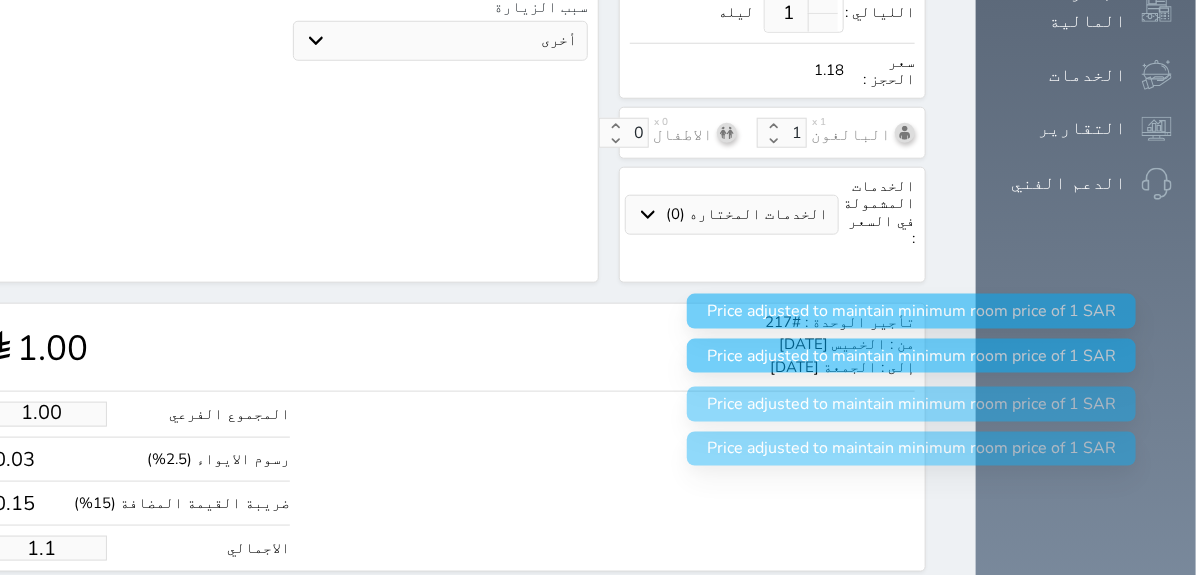 type on "1." 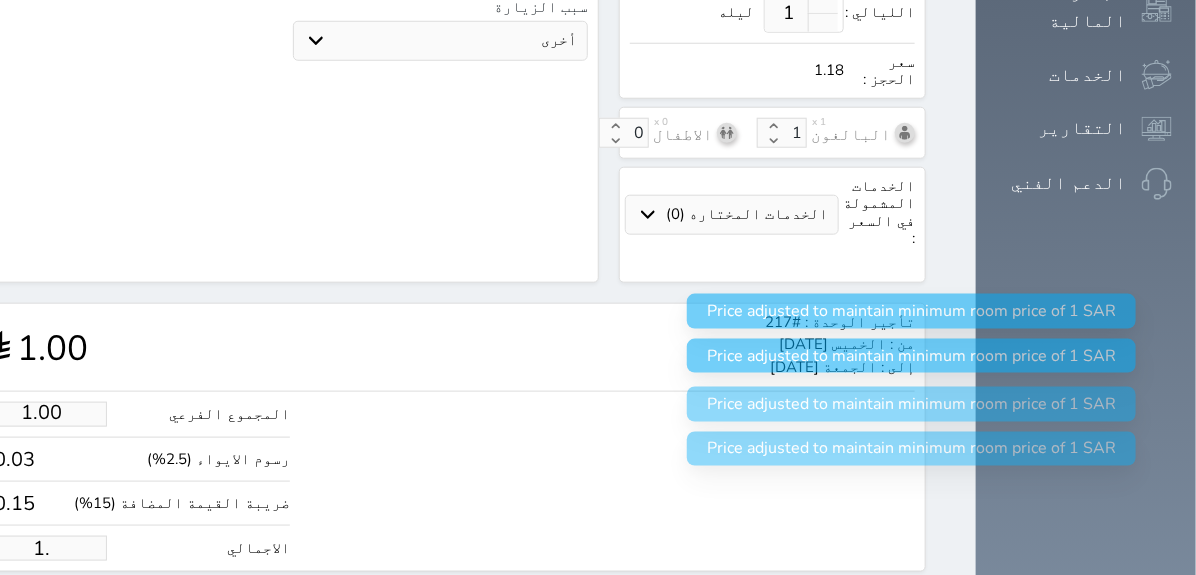 type on "1" 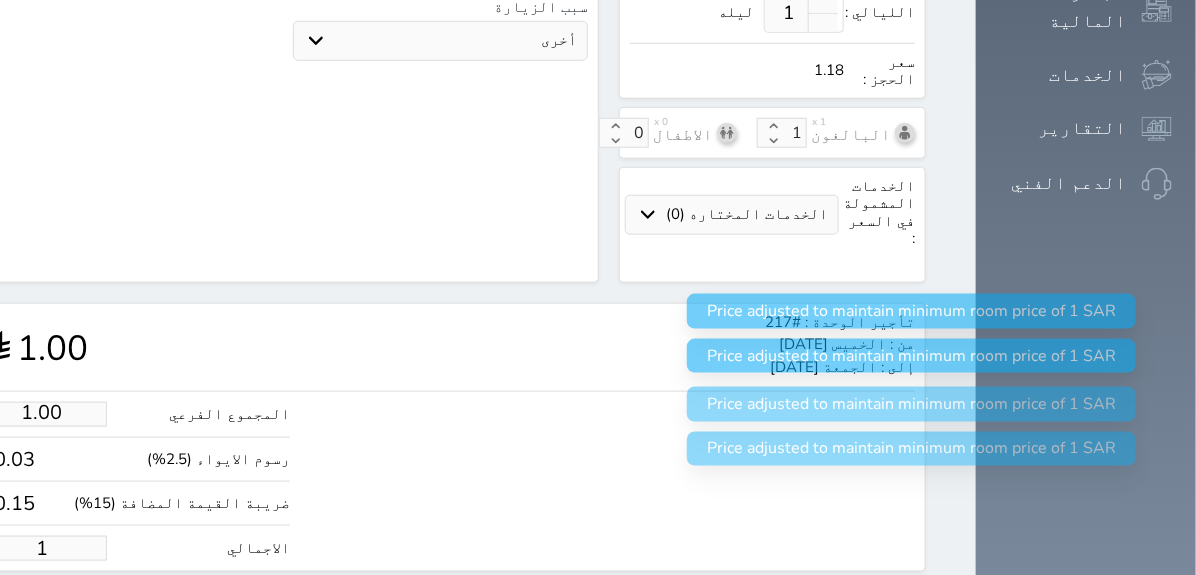 type 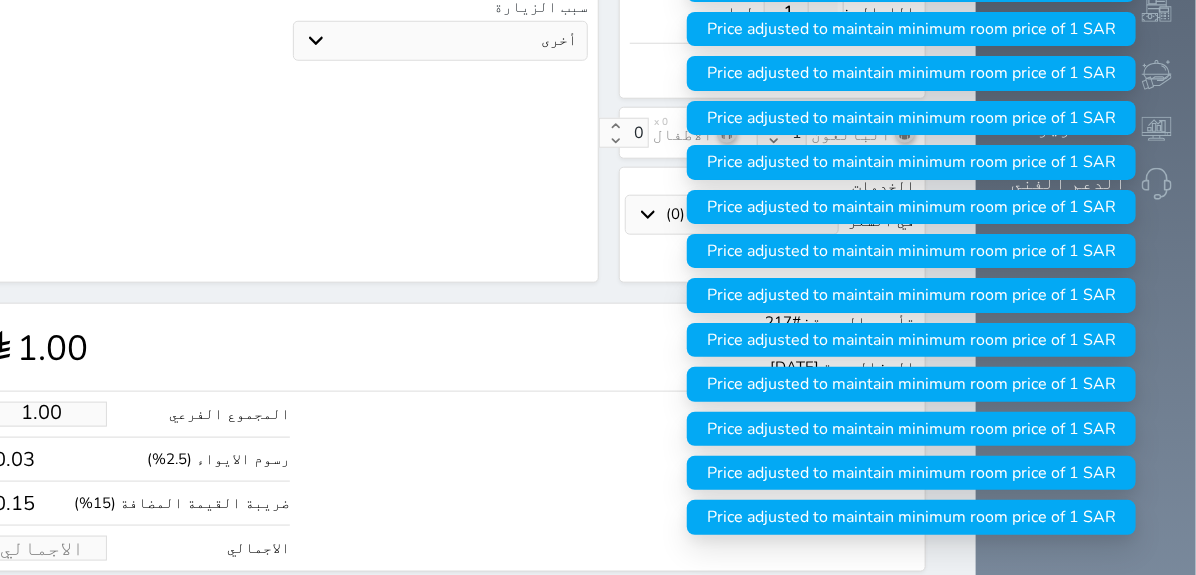type on "5.09" 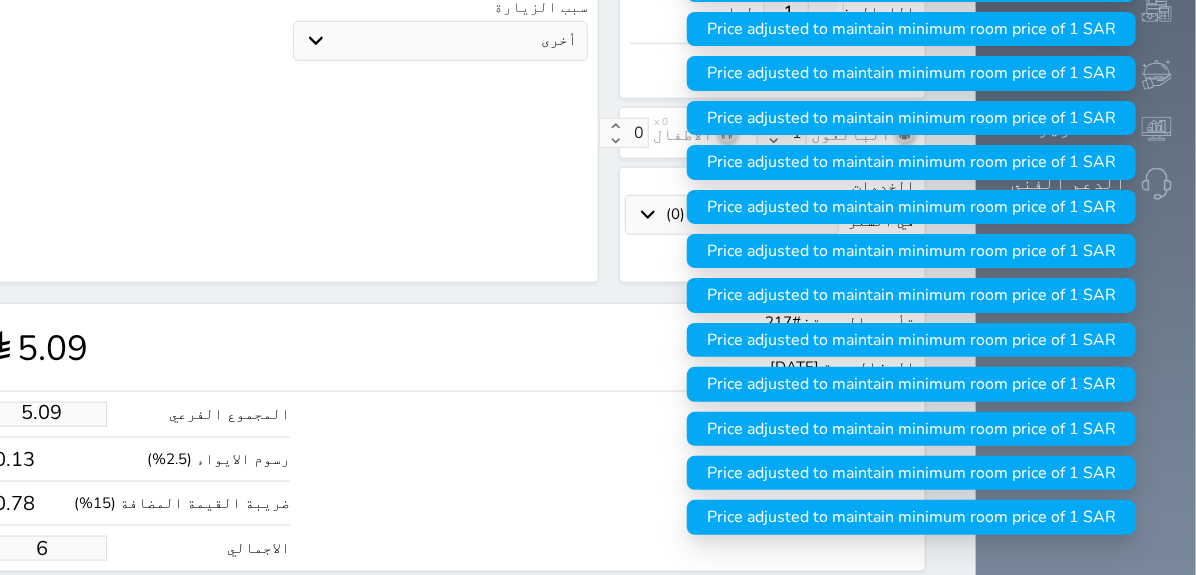 type on "50.90" 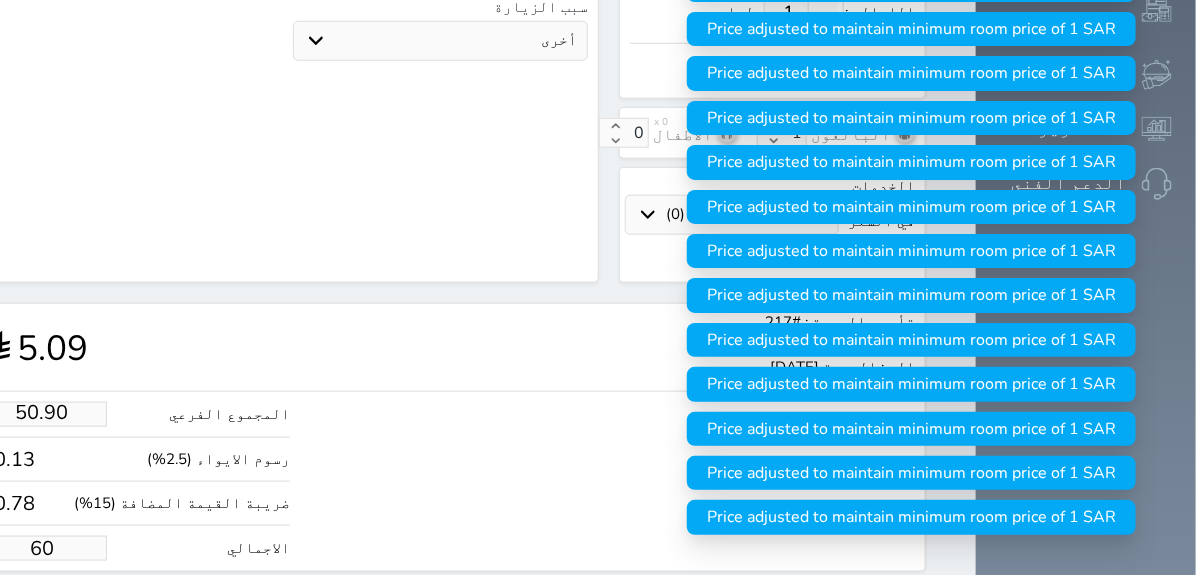 select 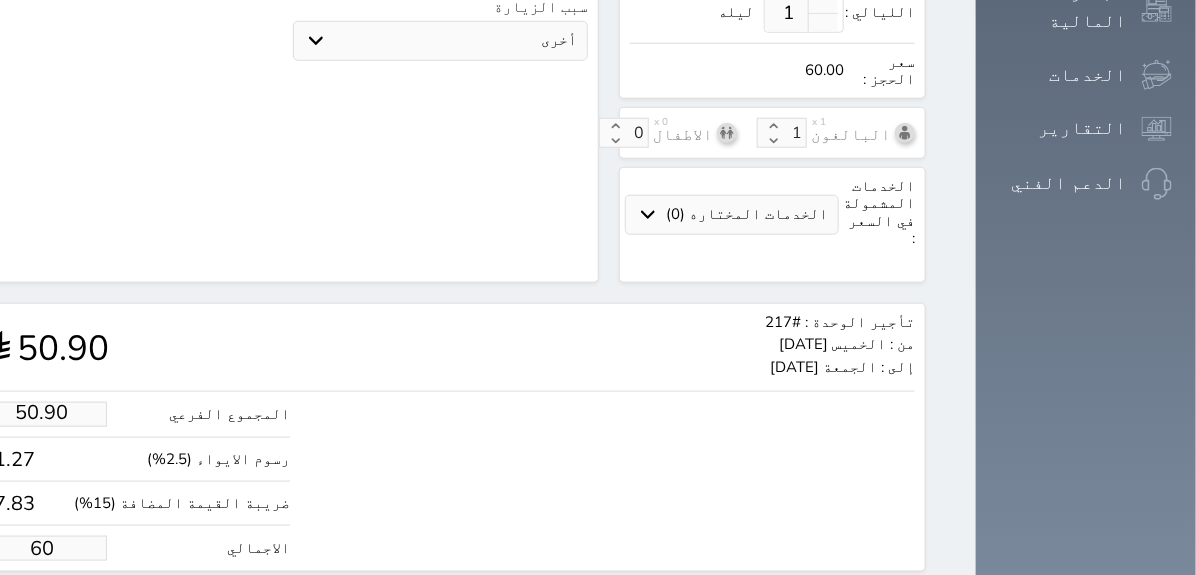 type on "60.00" 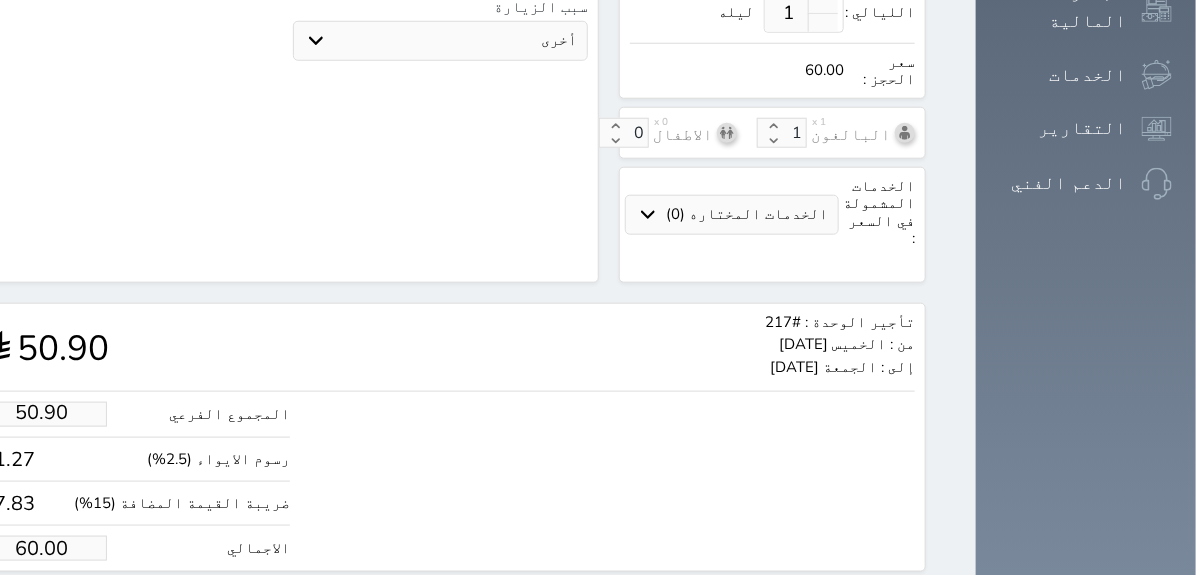 click on "حجز" at bounding box center [59, 609] 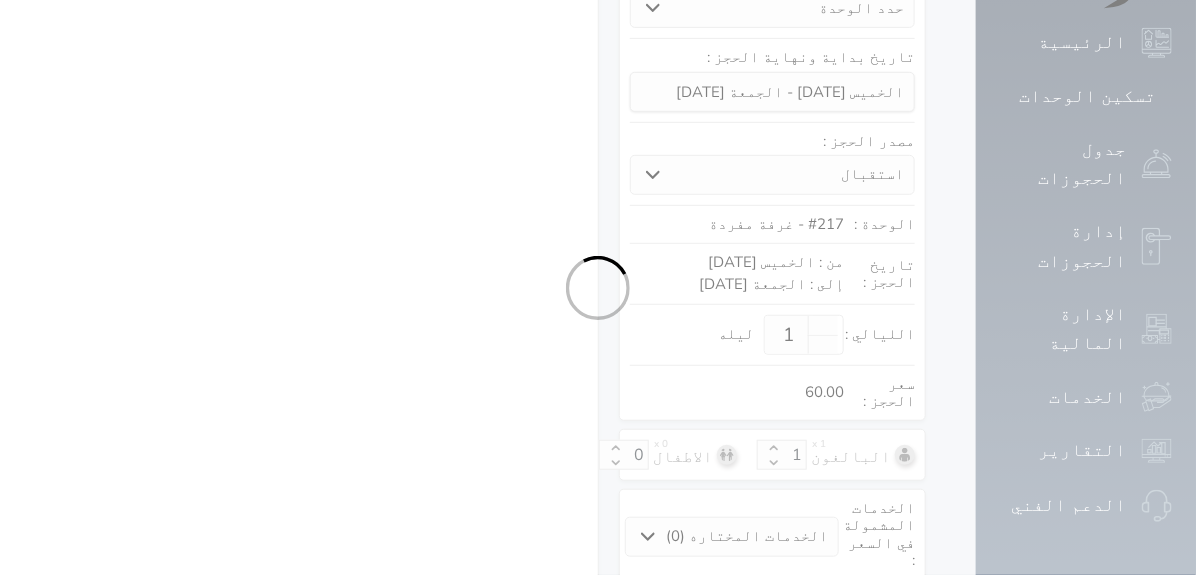 select on "1" 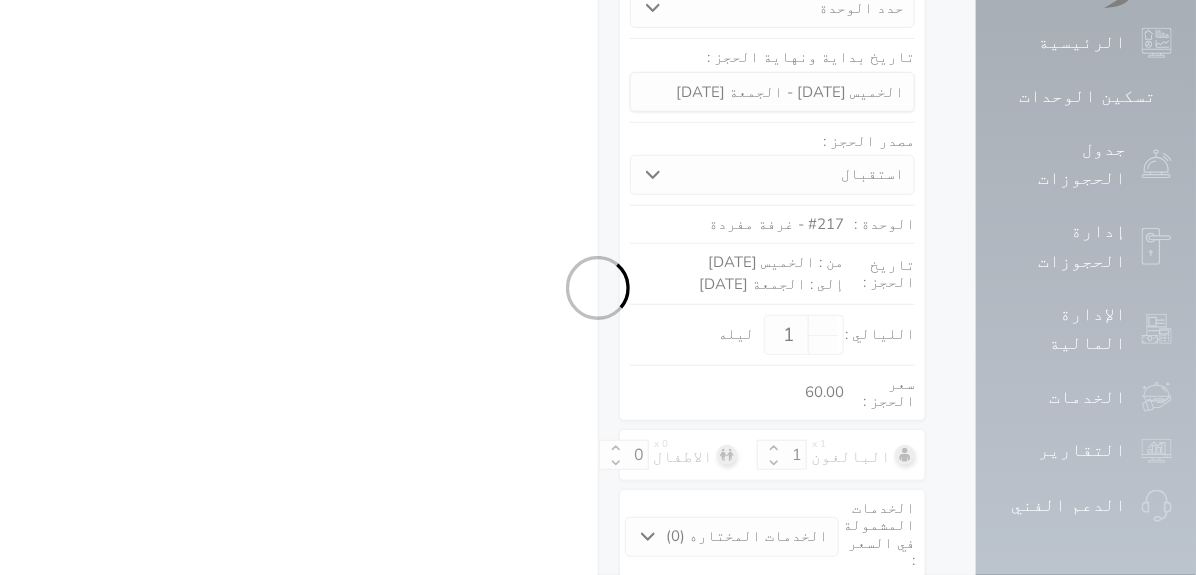 select on "113" 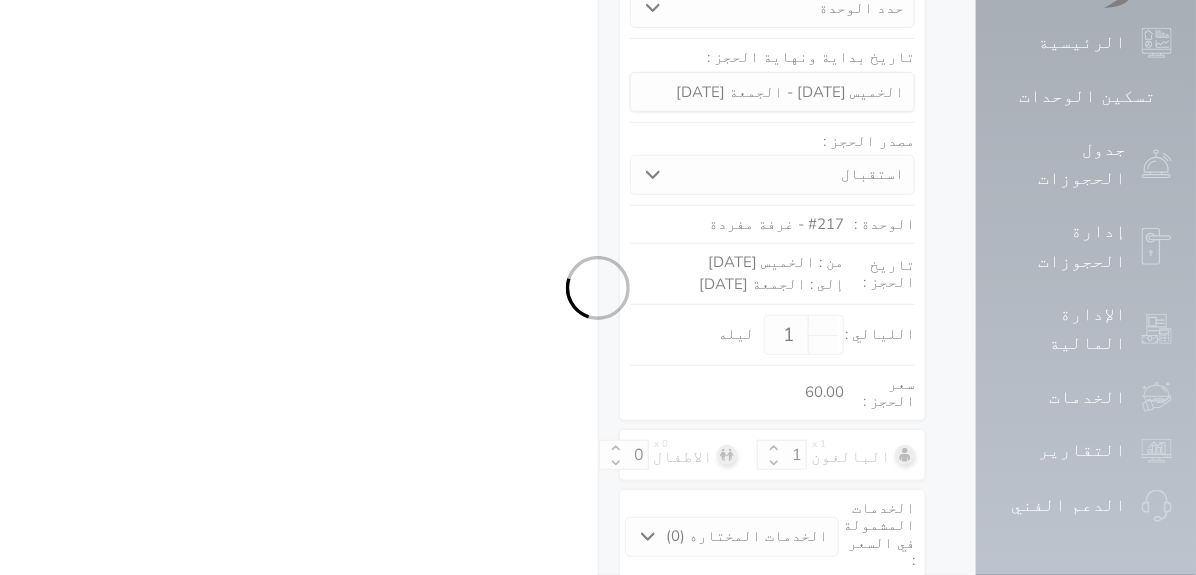 select on "1" 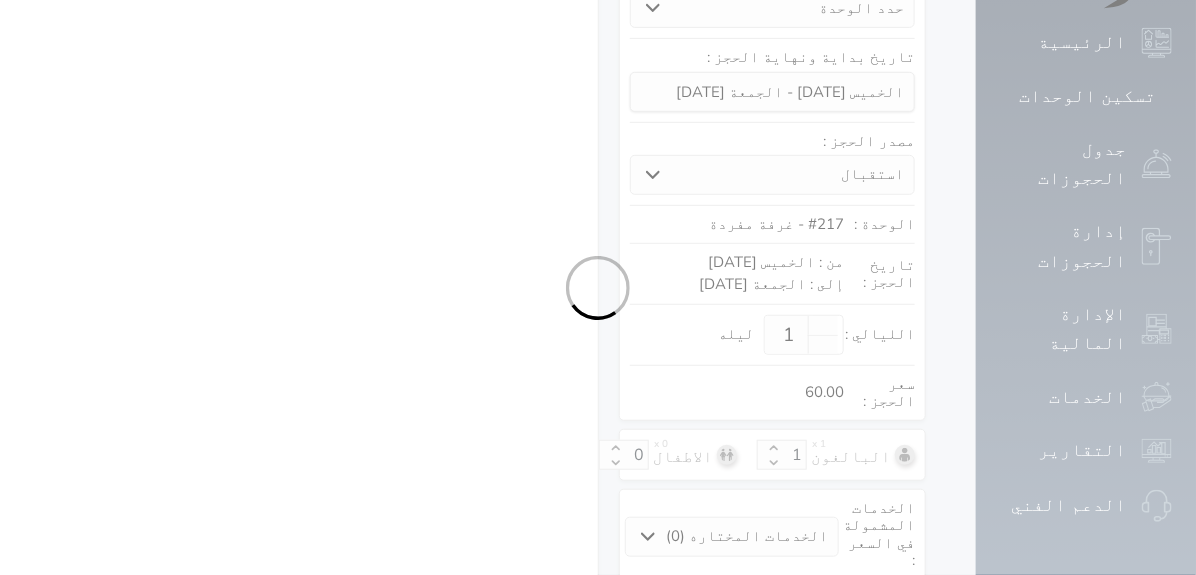 select 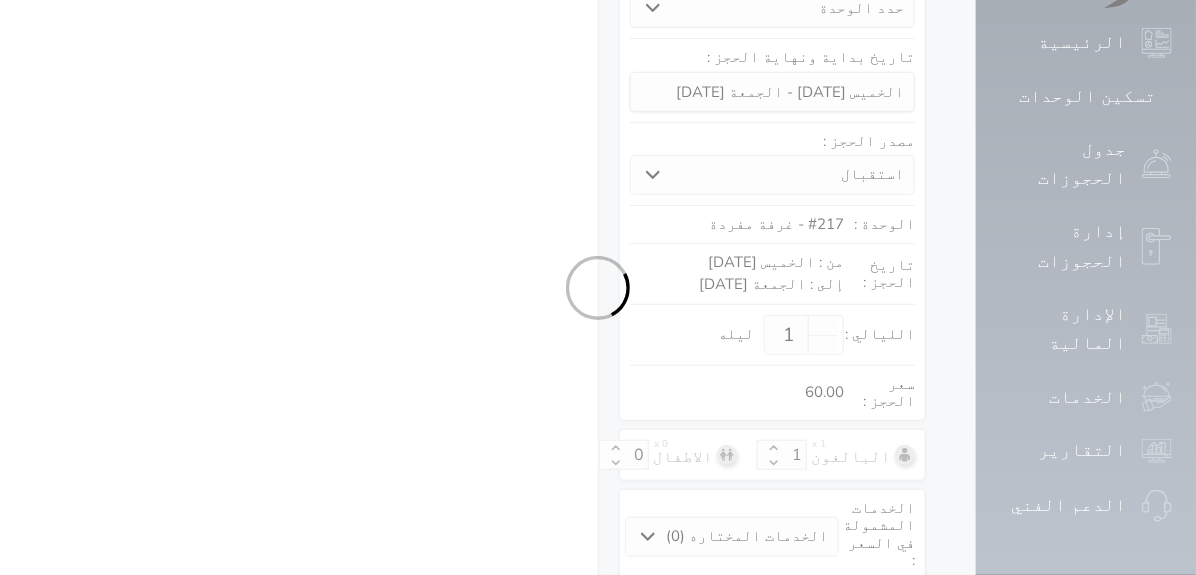 select on "7" 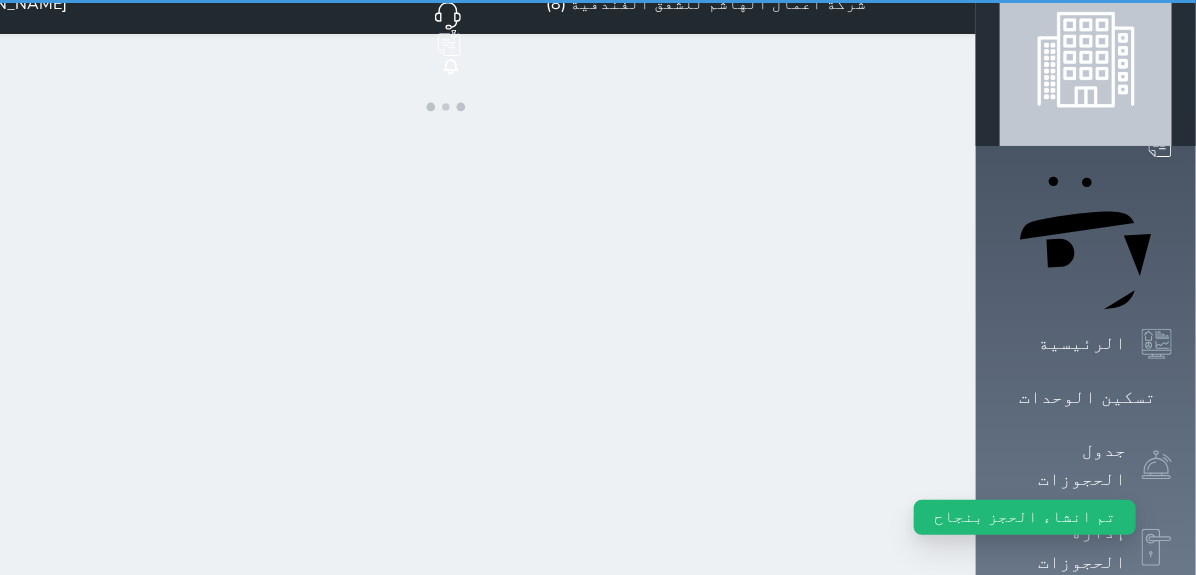 scroll, scrollTop: 0, scrollLeft: 0, axis: both 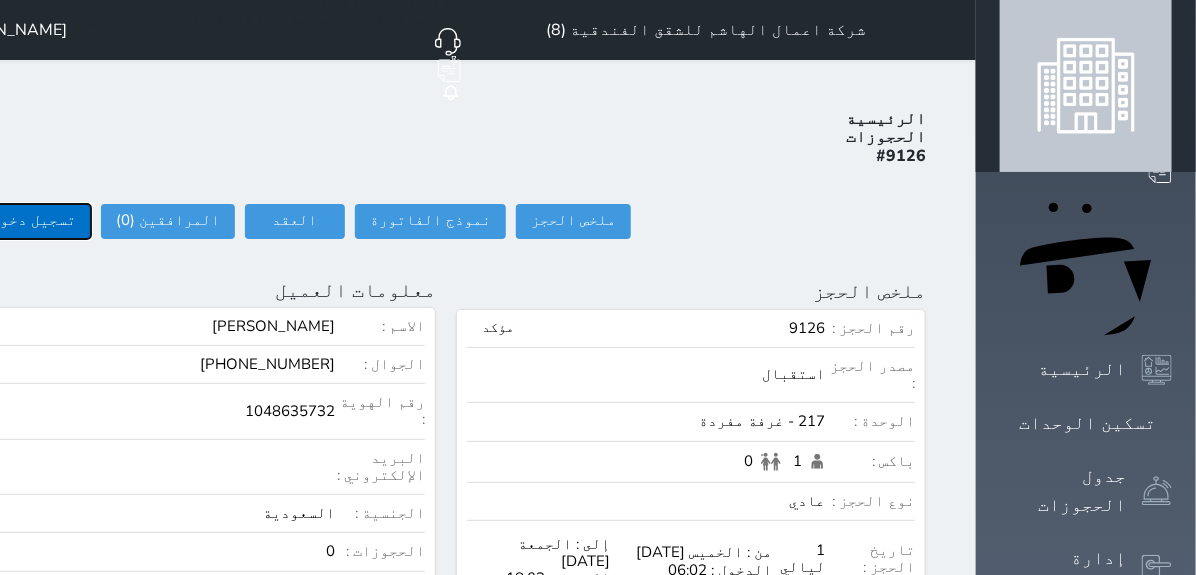 click on "تسجيل دخول" at bounding box center (33, 221) 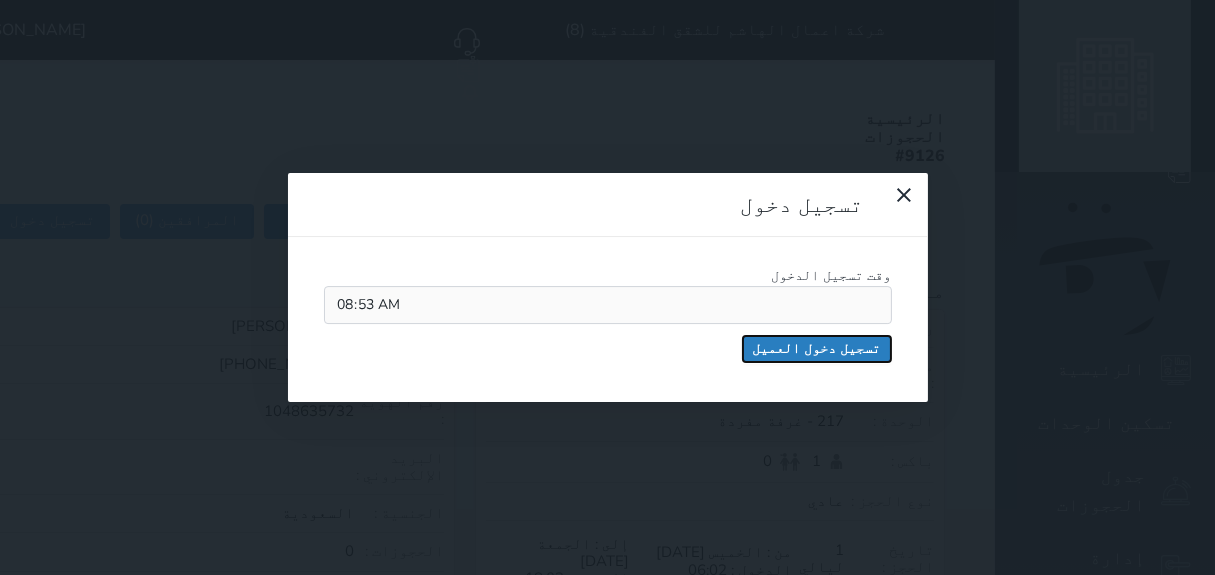 click on "تسجيل دخول العميل" at bounding box center [817, 349] 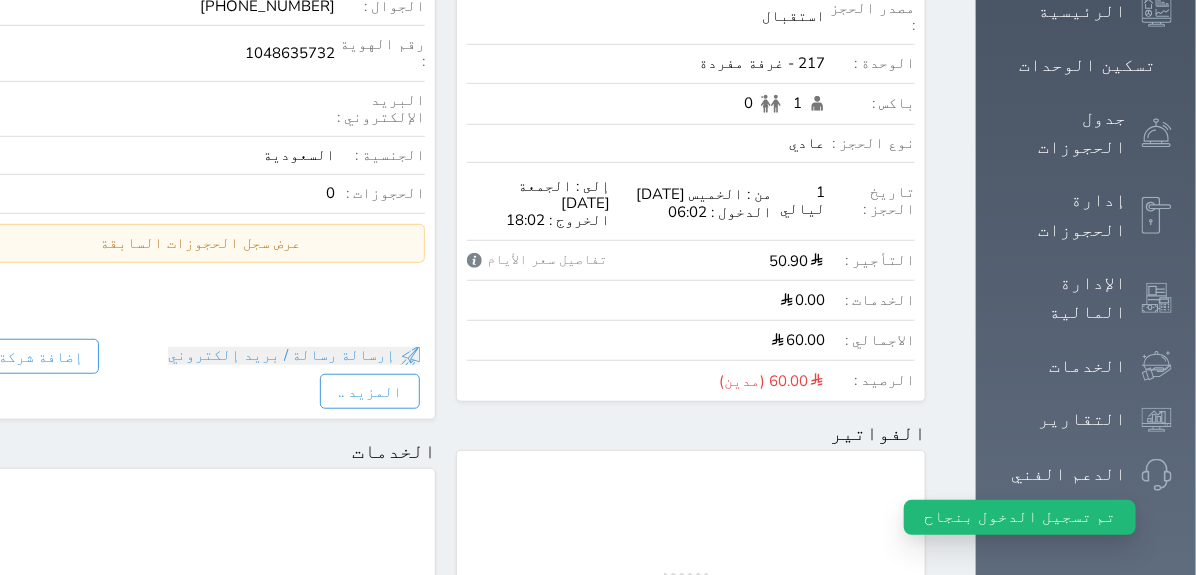 select 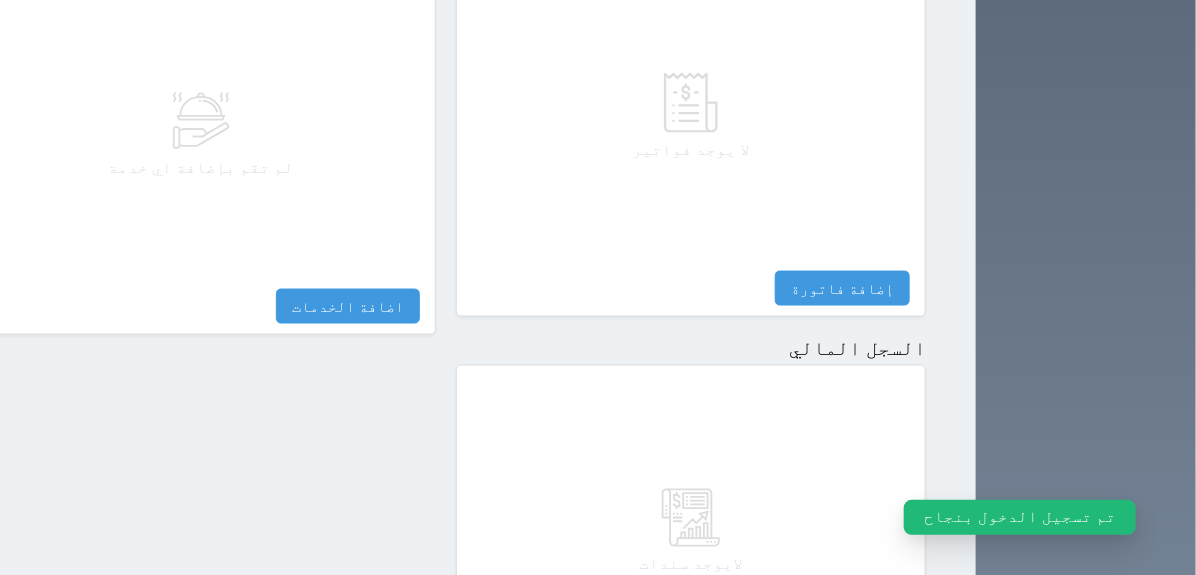 scroll, scrollTop: 1000, scrollLeft: 0, axis: vertical 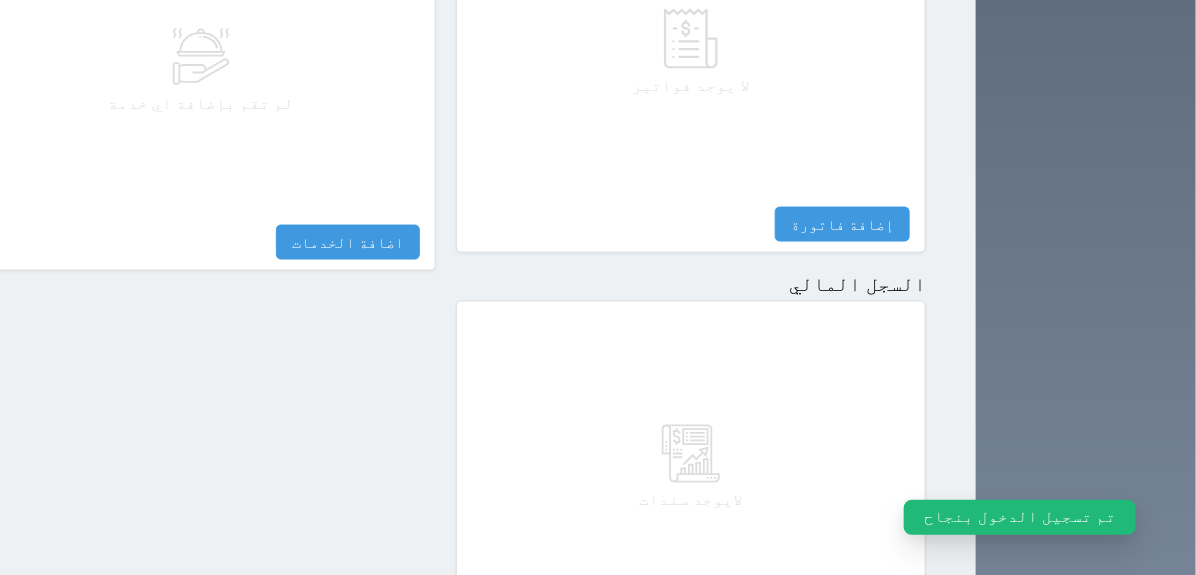drag, startPoint x: 977, startPoint y: 543, endPoint x: 970, endPoint y: 526, distance: 18.384777 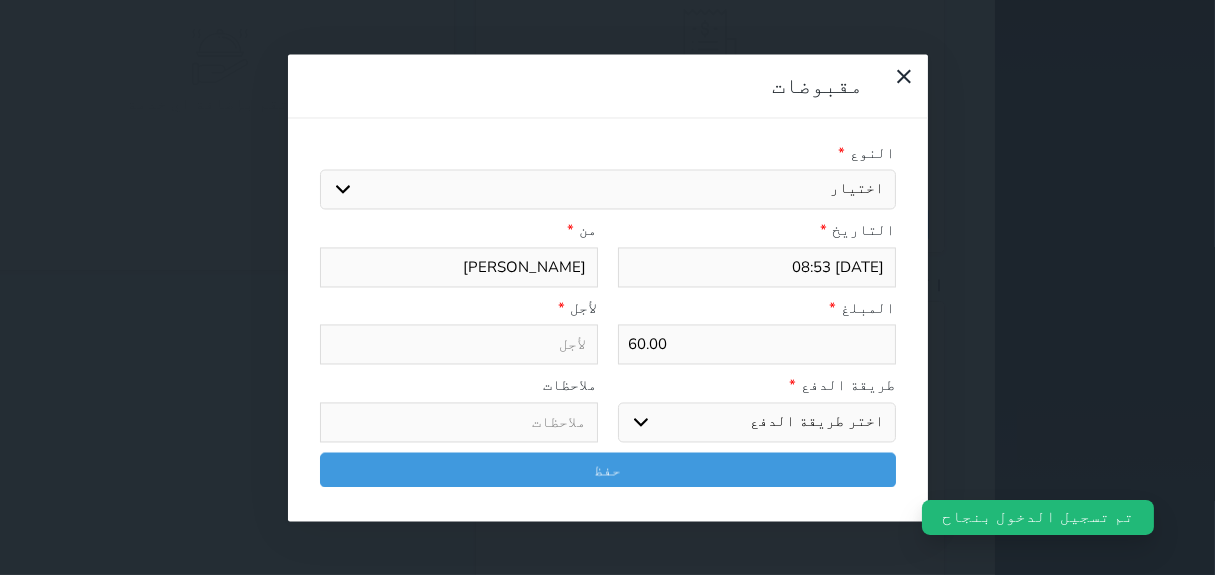 select 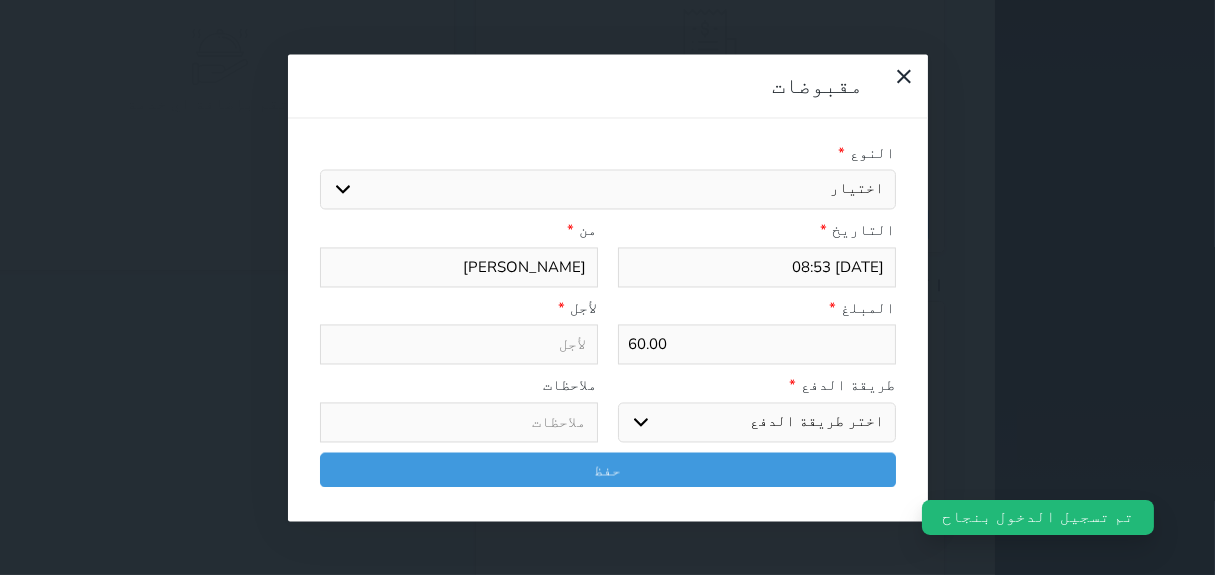 select on "77519" 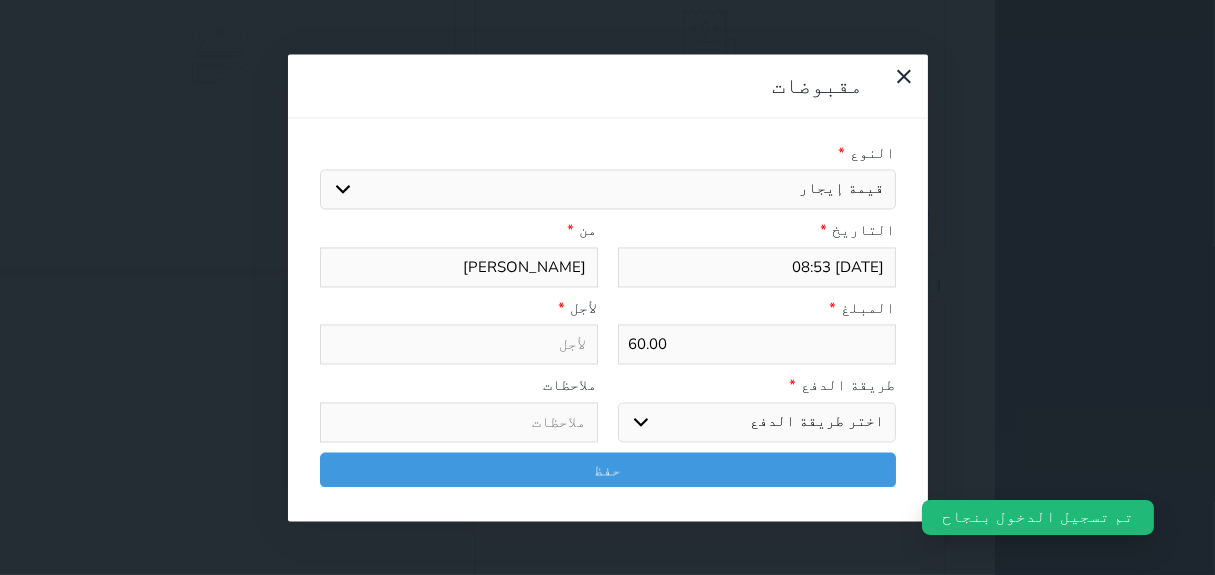 click on "اختيار   مقبوضات عامة قيمة إيجار فواتير تامين عربون لا ينطبق آخر مغسلة واي فاي - الإنترنت مواقف السيارات طعام الأغذية والمشروبات مشروبات المشروبات الباردة المشروبات الساخنة الإفطار غداء عشاء مخبز و كعك حمام سباحة الصالة الرياضية سبا و خدمات الجمال اختيار وإسقاط (خدمات النقل) ميني بار كابل - تلفزيون سرير إضافي تصفيف الشعر التسوق خدمات الجولات السياحية المنظمة خدمات الدليل السياحي" at bounding box center [608, 190] 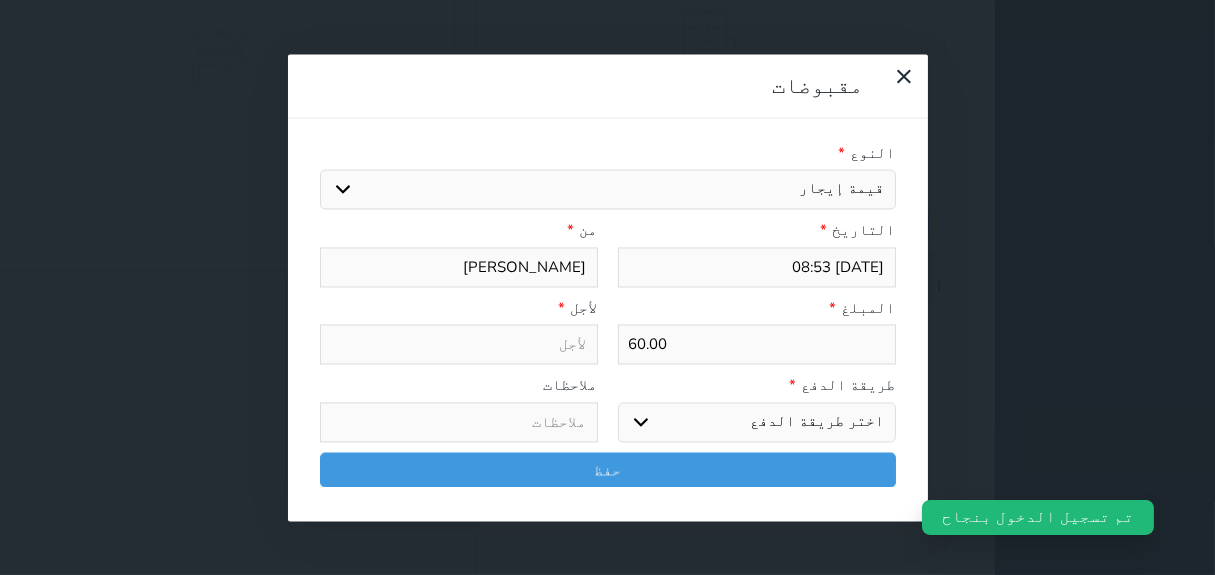 select 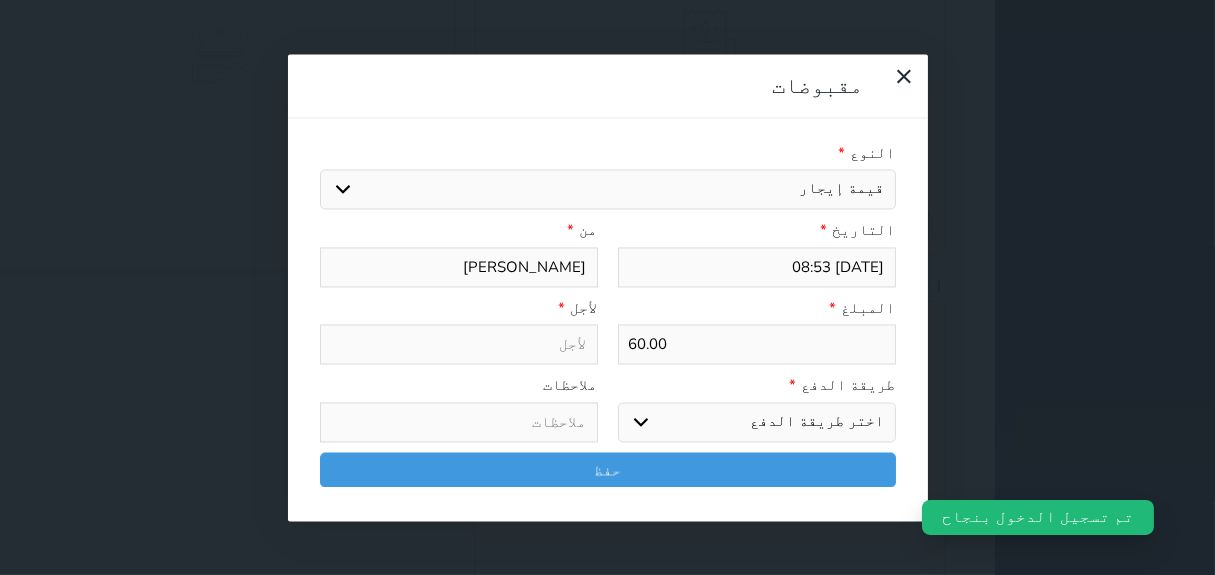 type on "قيمة إيجار - الوحدة - 217" 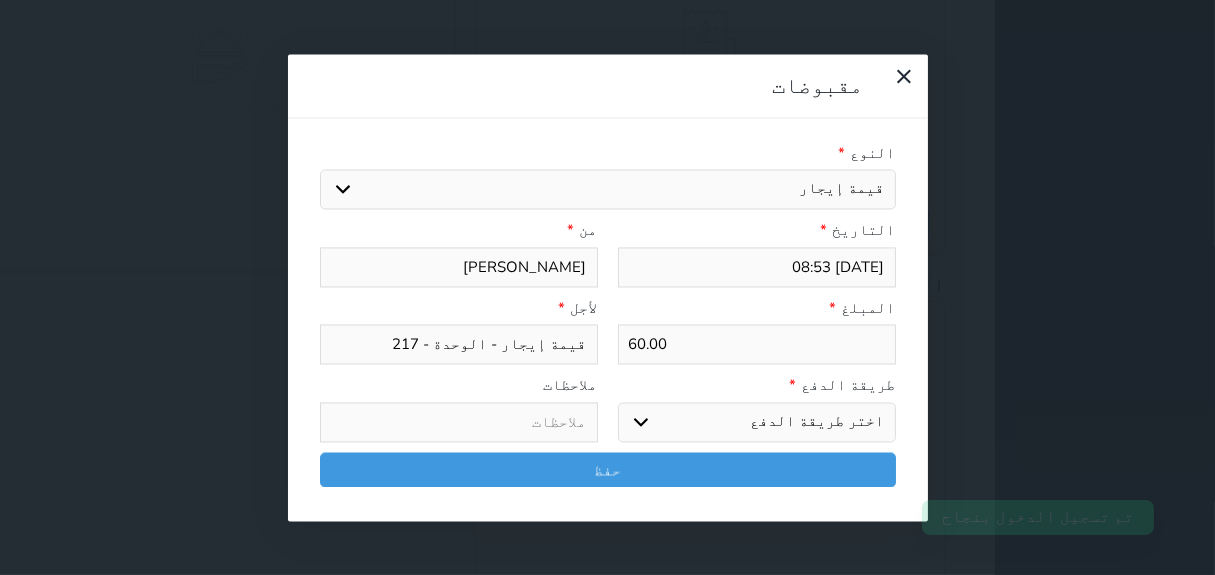 click on "اختر طريقة الدفع   دفع نقدى   تحويل بنكى   مدى   بطاقة ائتمان   آجل" at bounding box center [757, 422] 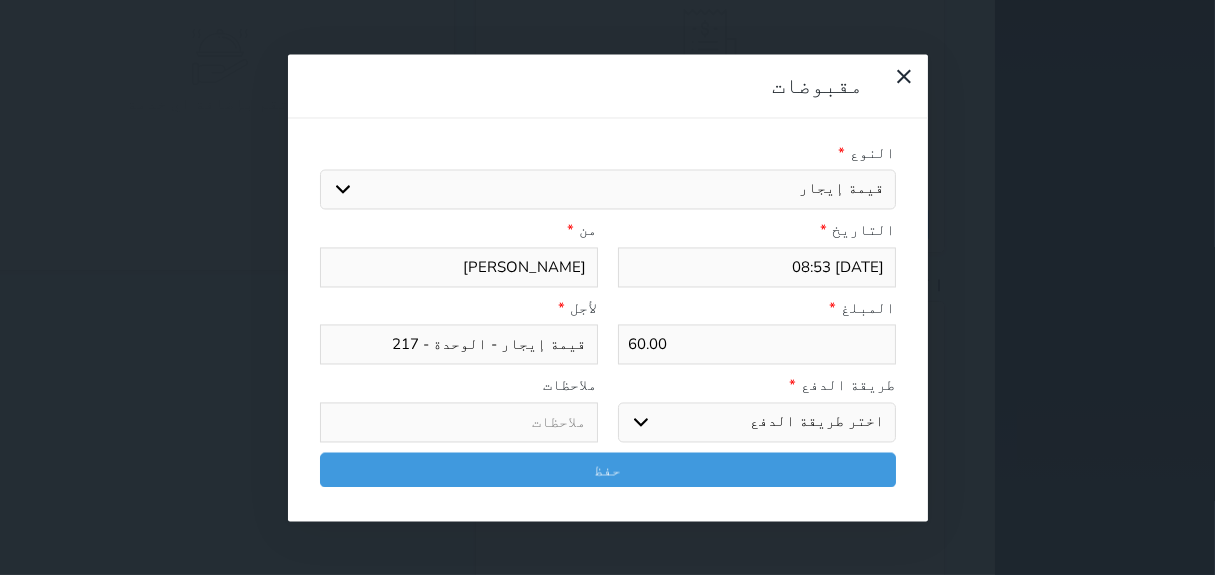 select on "cash" 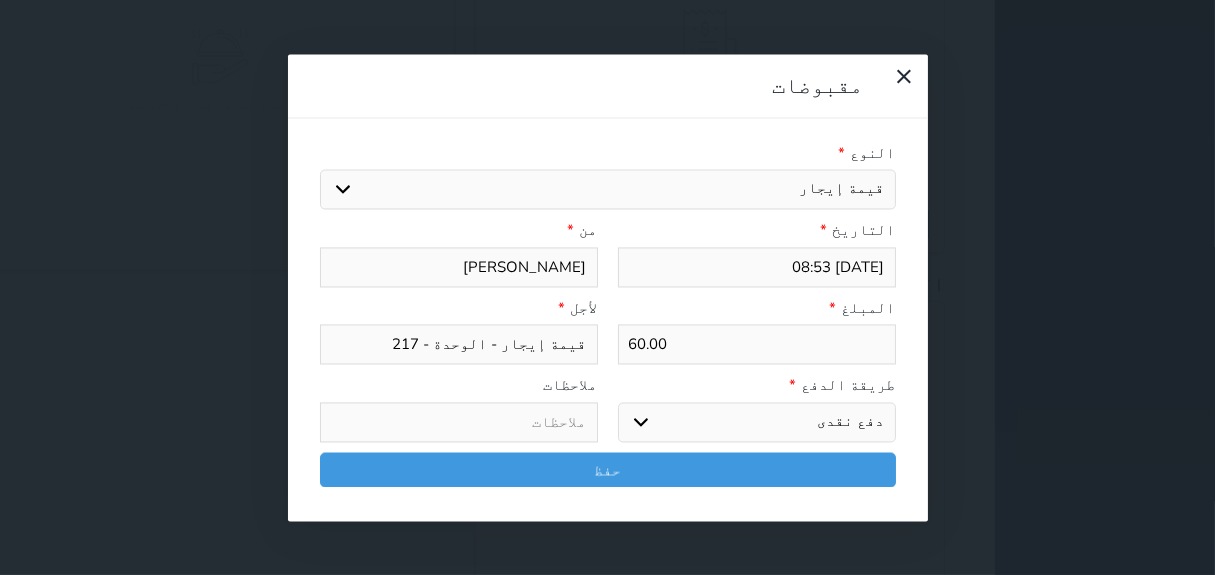 click on "اختر طريقة الدفع   دفع نقدى   تحويل بنكى   مدى   بطاقة ائتمان   آجل" at bounding box center [757, 422] 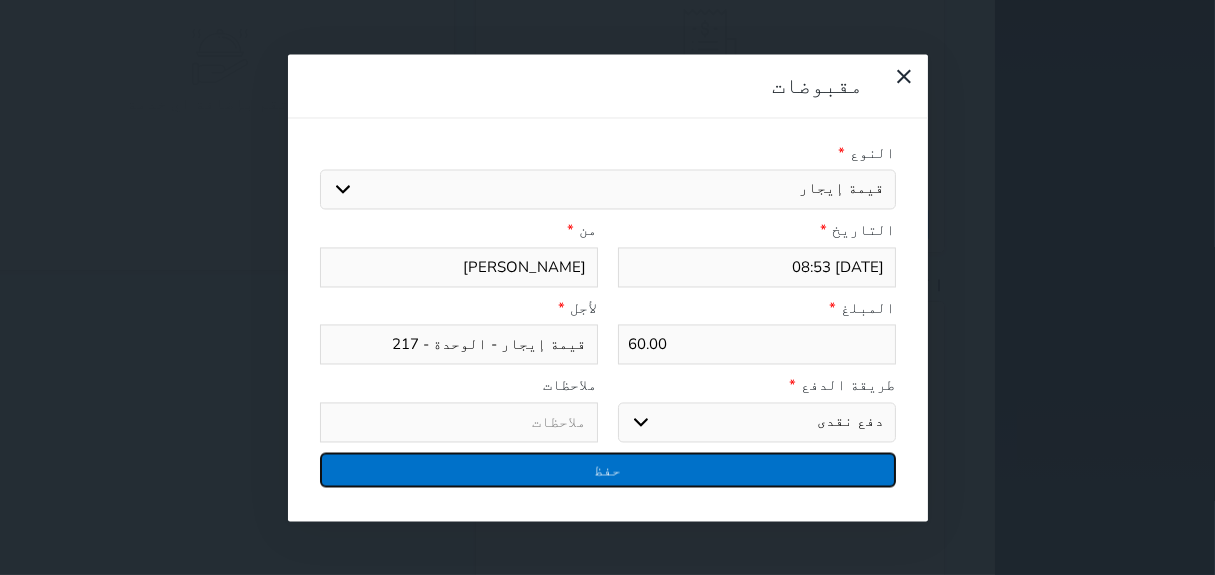 click on "حفظ" at bounding box center [608, 469] 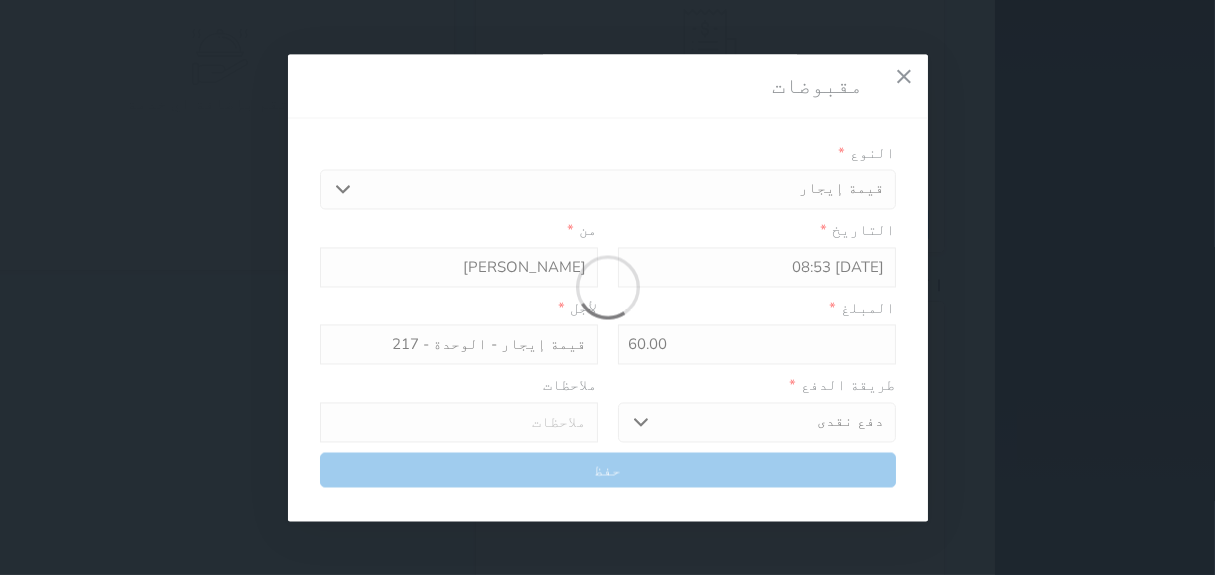 select 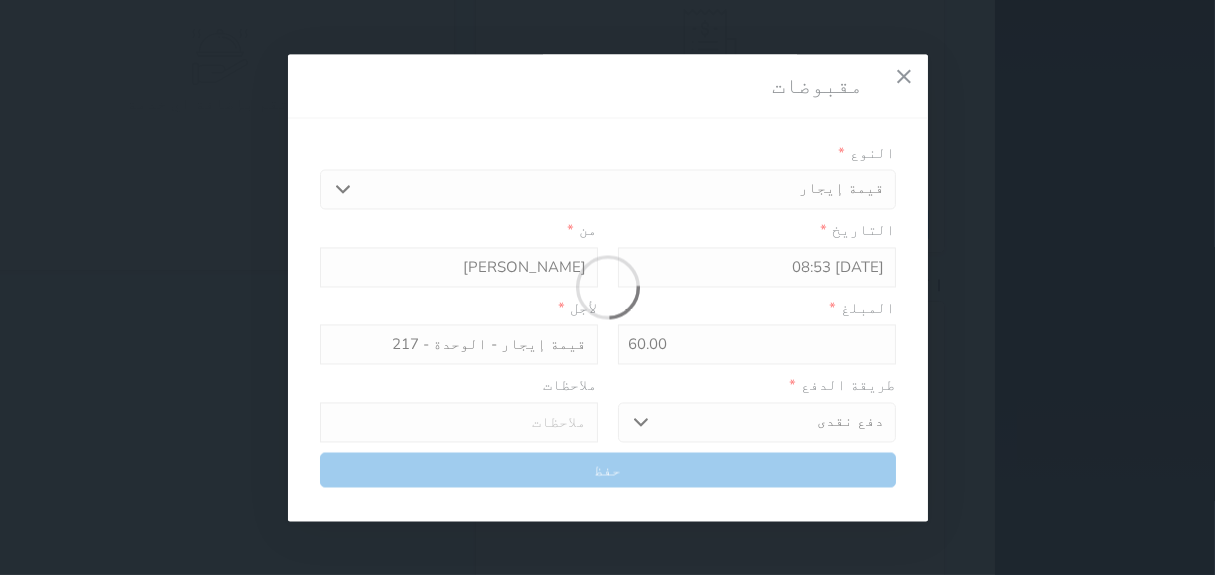 type 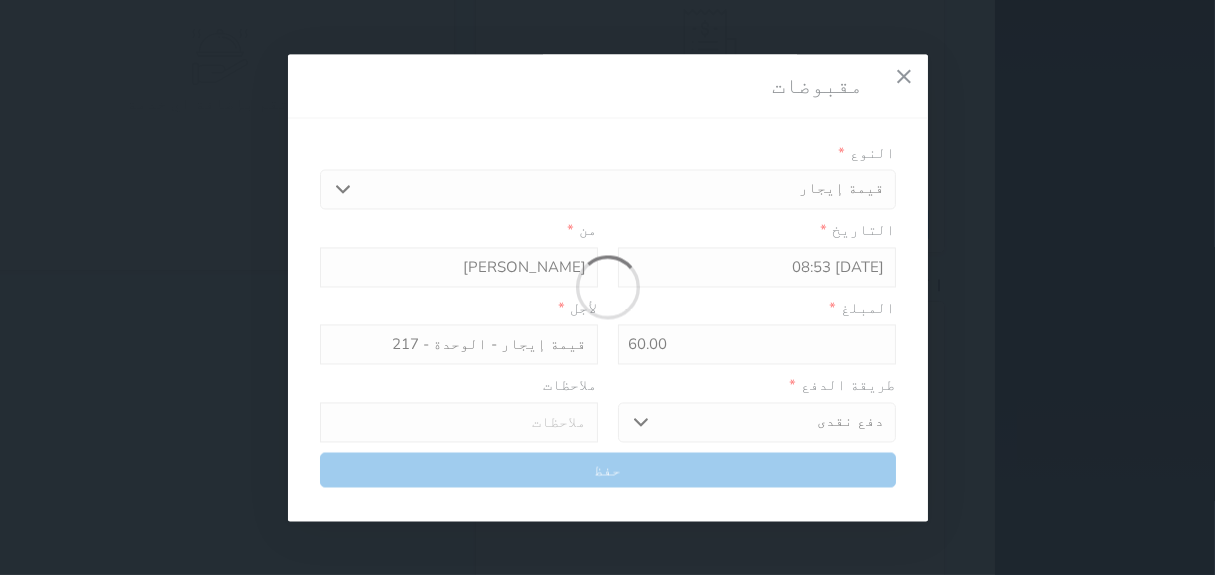 type on "0" 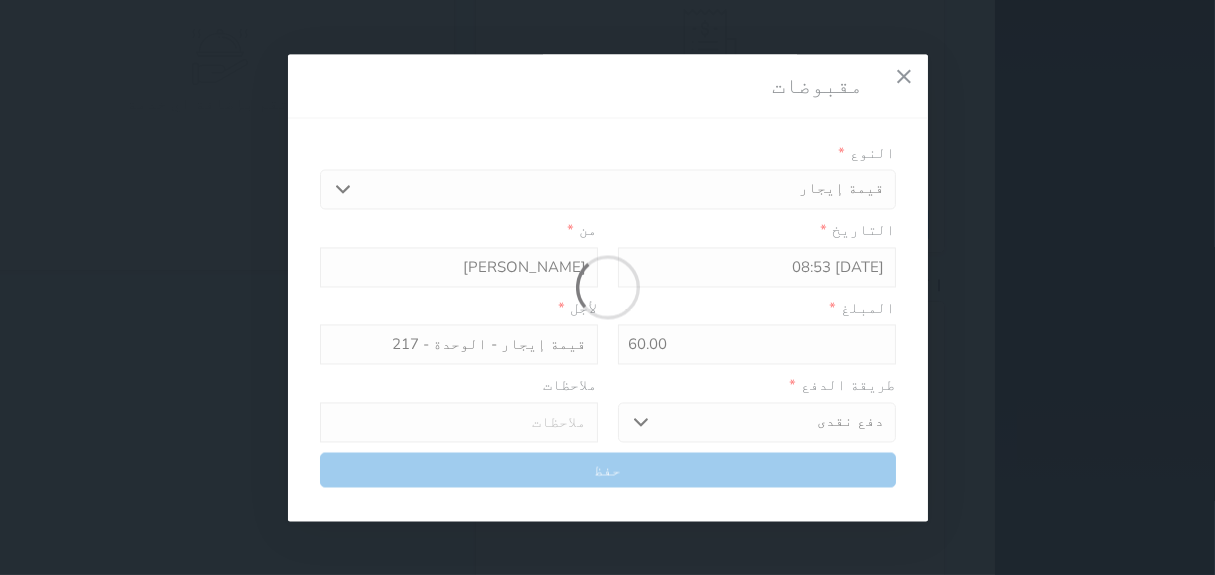 select 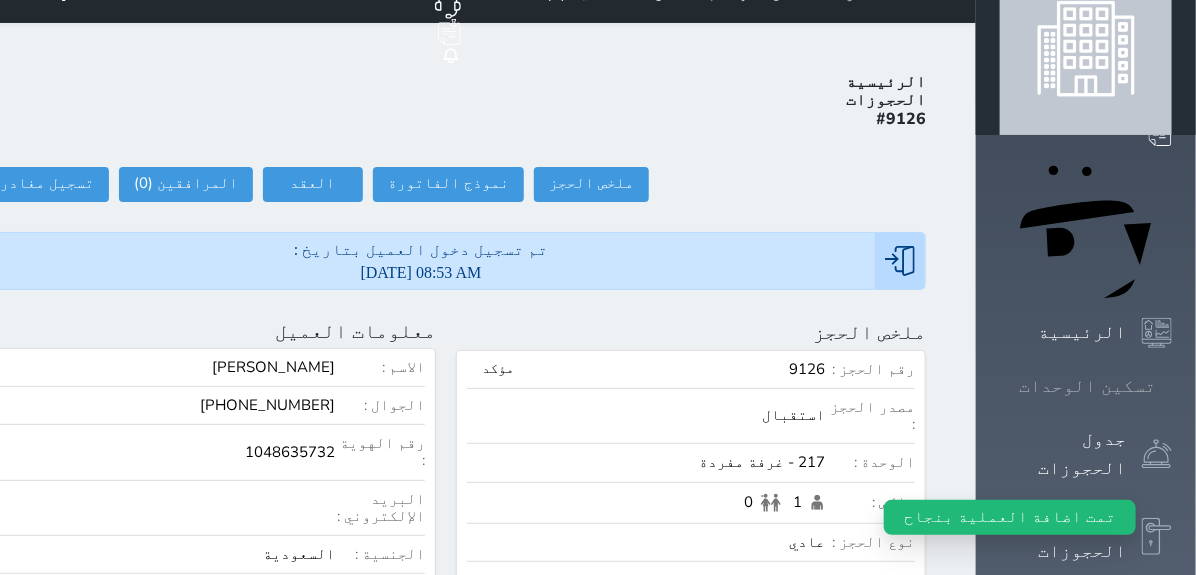 click 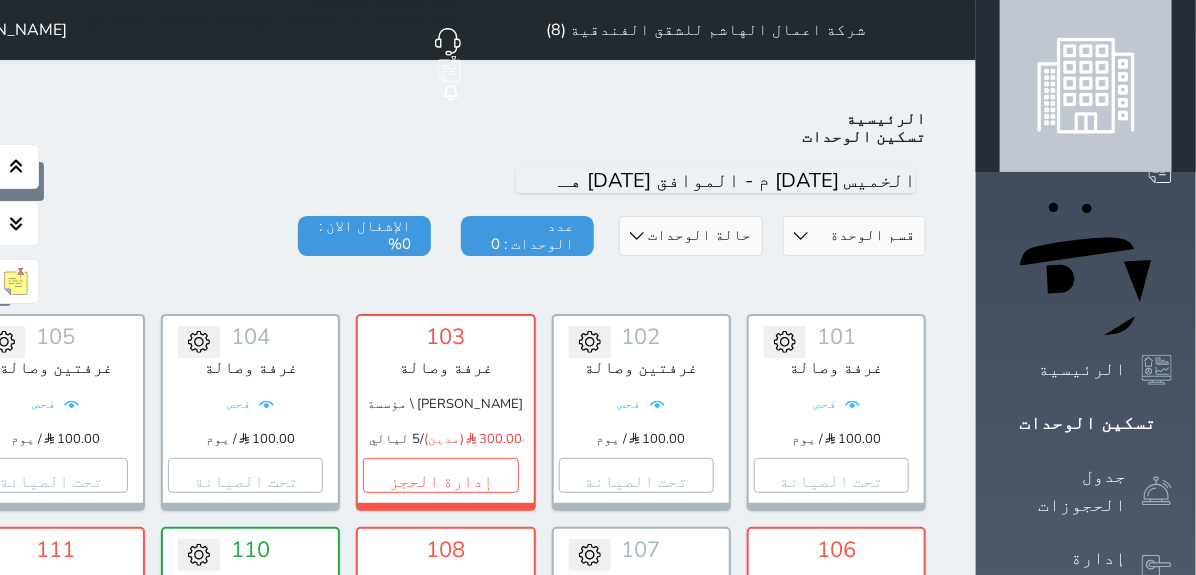 scroll, scrollTop: 77, scrollLeft: 0, axis: vertical 